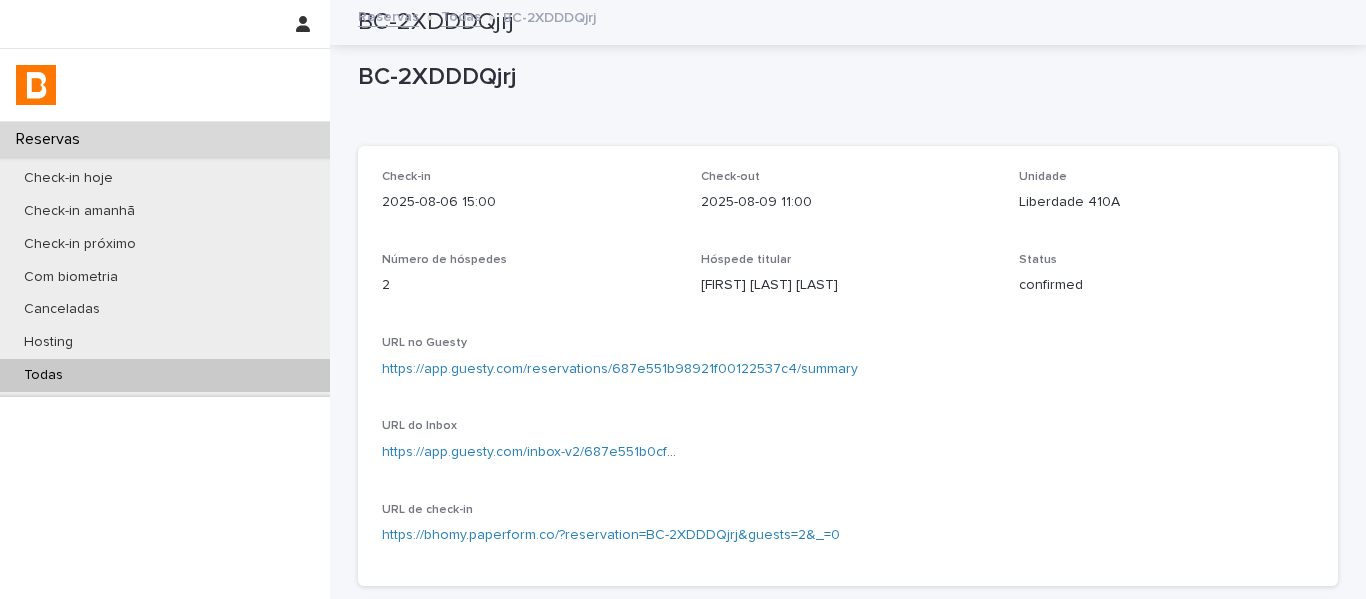scroll, scrollTop: 0, scrollLeft: 0, axis: both 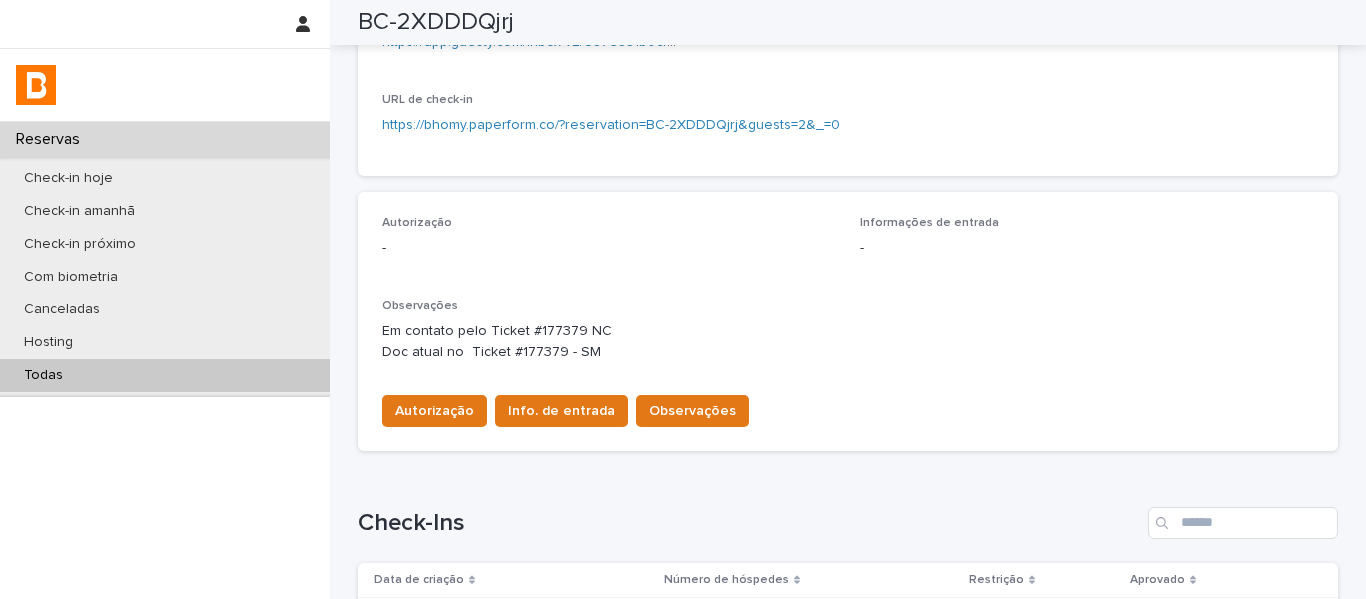 click on "Todas" at bounding box center [165, 375] 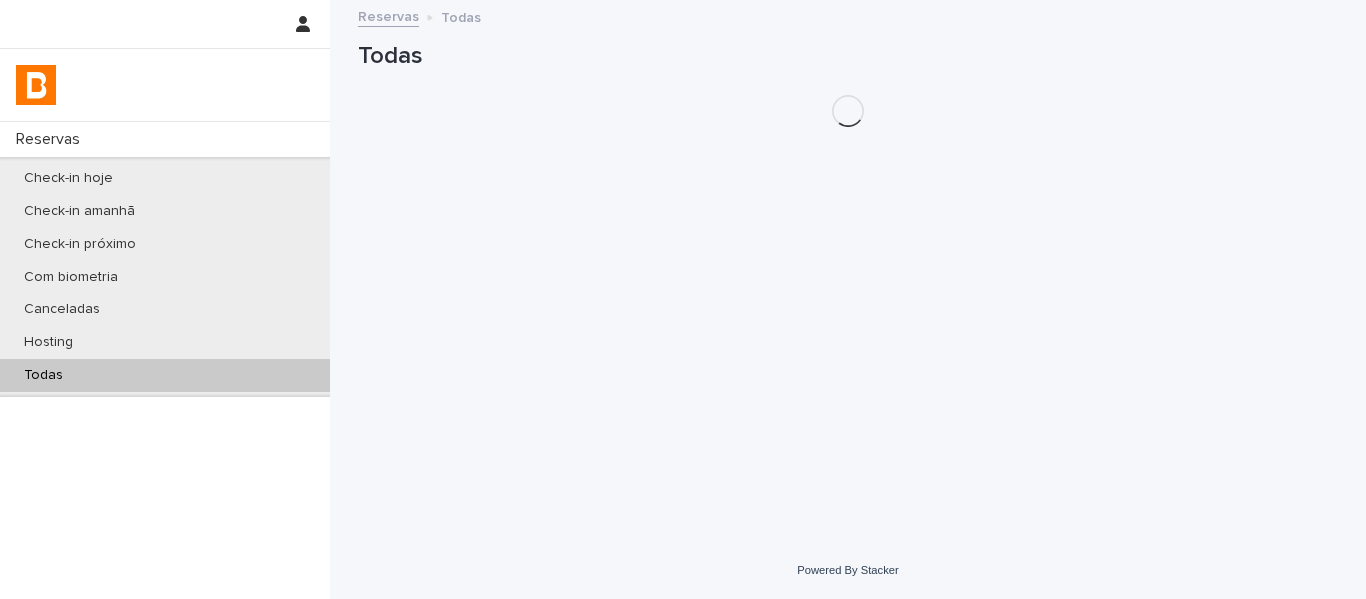 scroll, scrollTop: 0, scrollLeft: 0, axis: both 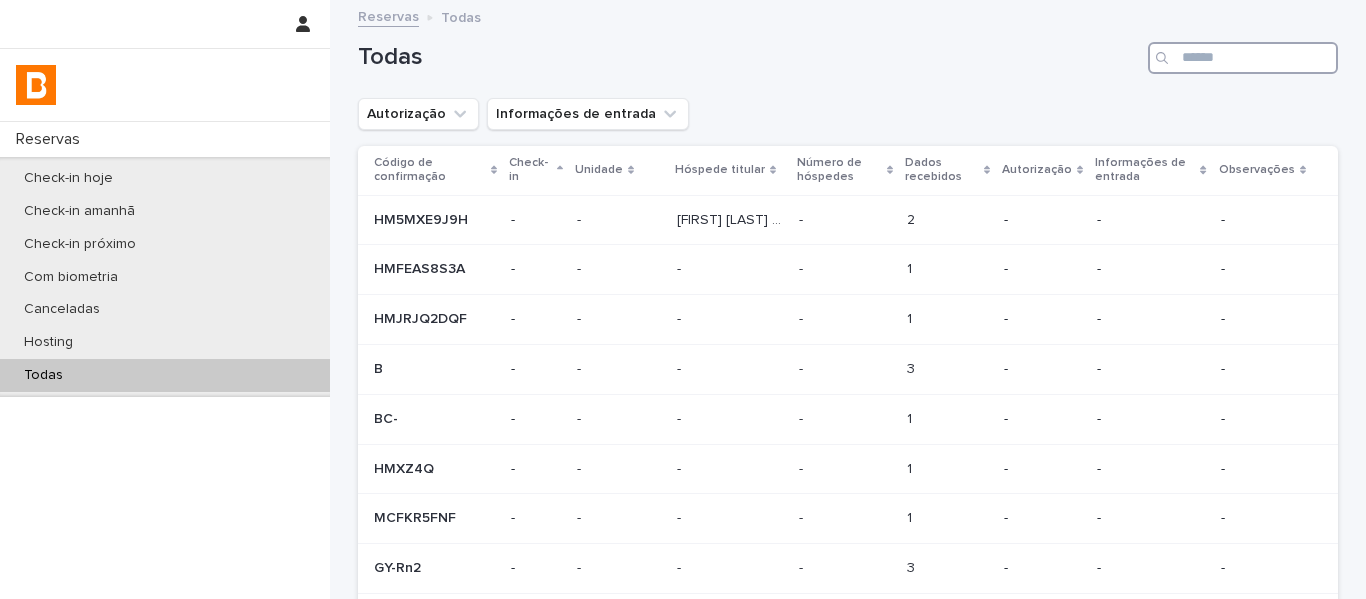 click at bounding box center [1243, 58] 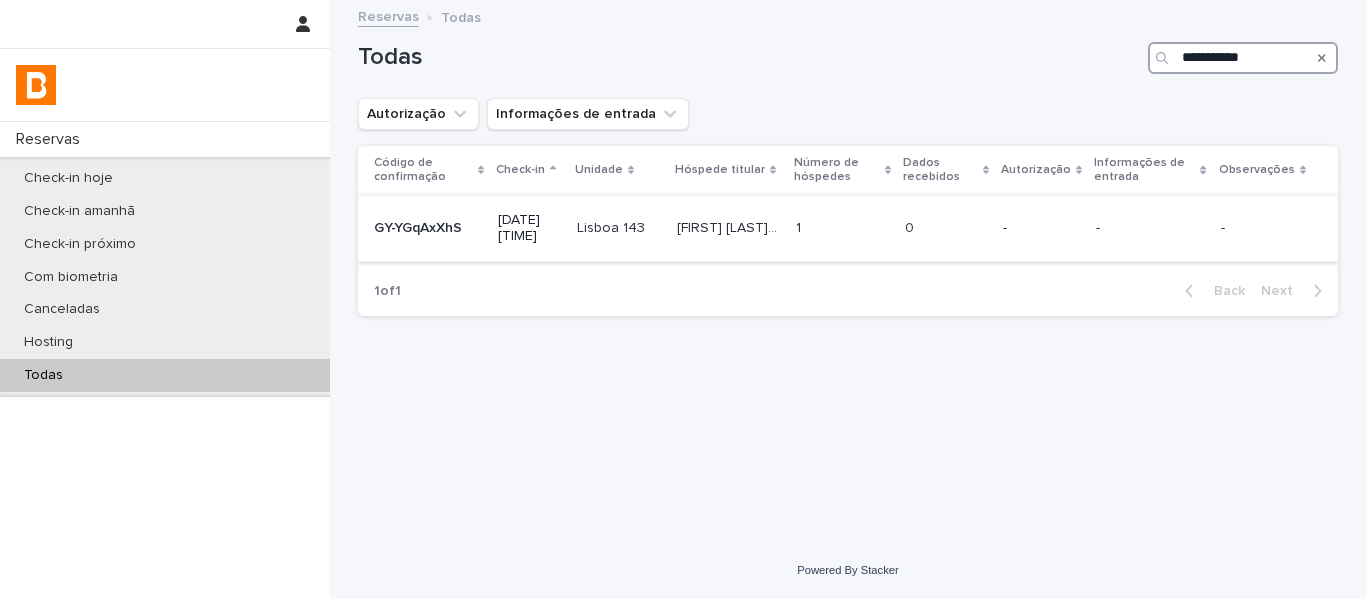 type on "**********" 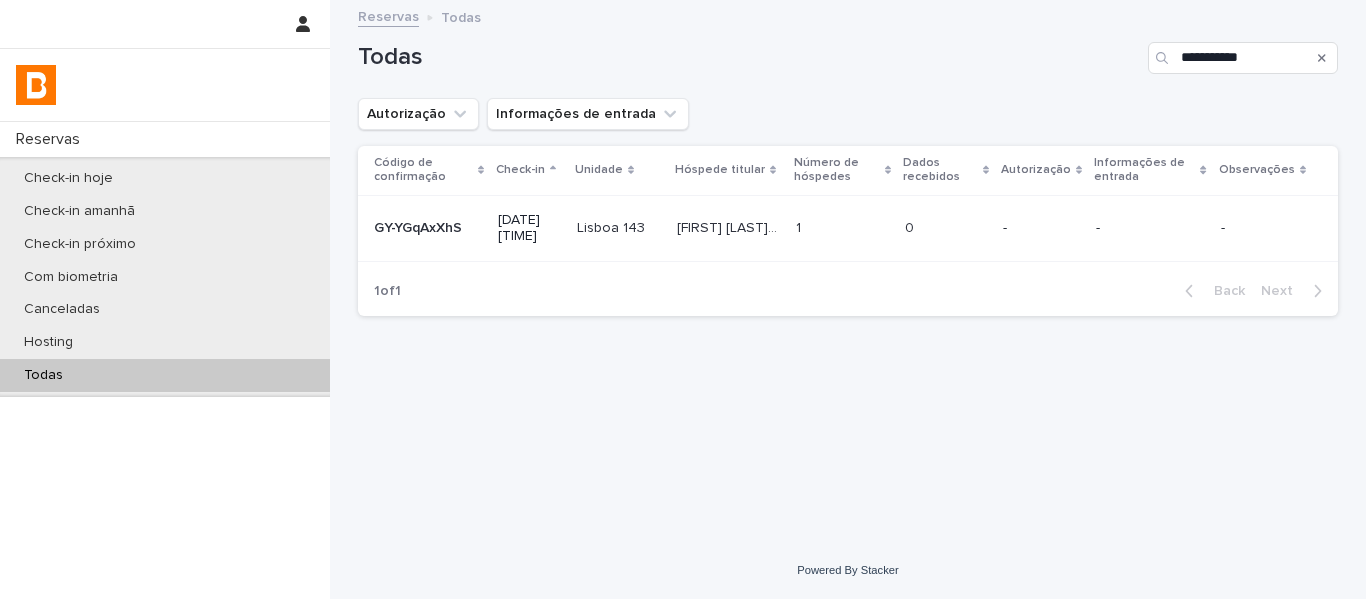 click on "[FIRST] [LAST](OBA)" at bounding box center (730, 226) 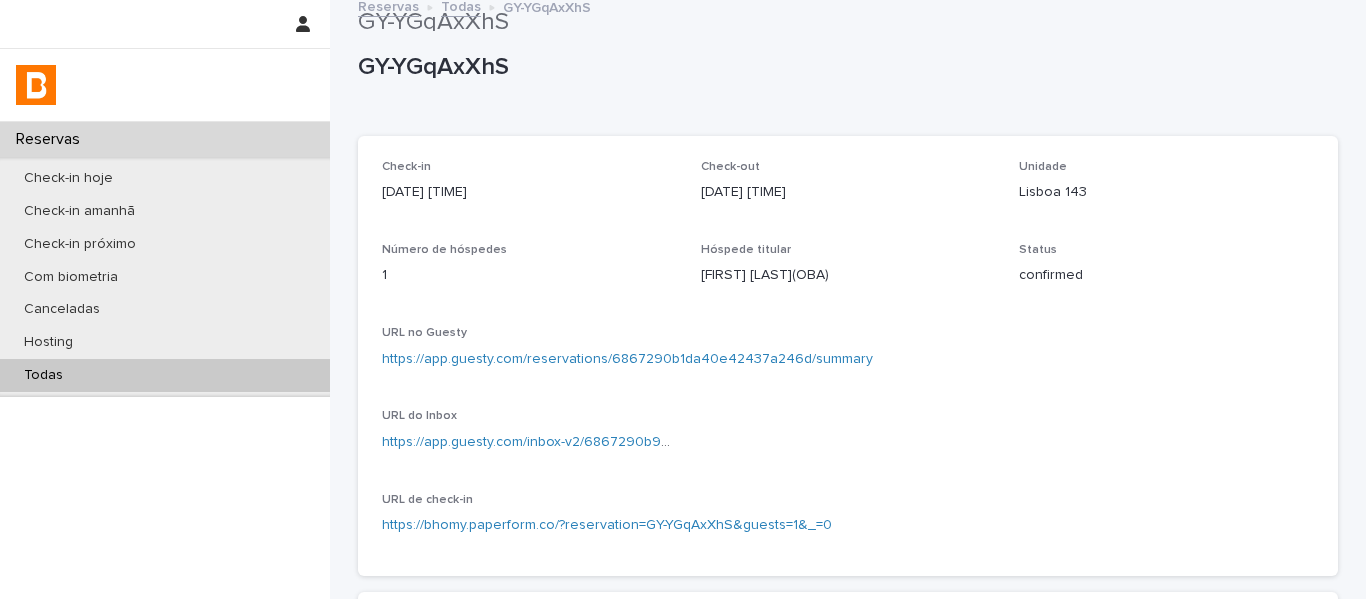 scroll, scrollTop: 0, scrollLeft: 0, axis: both 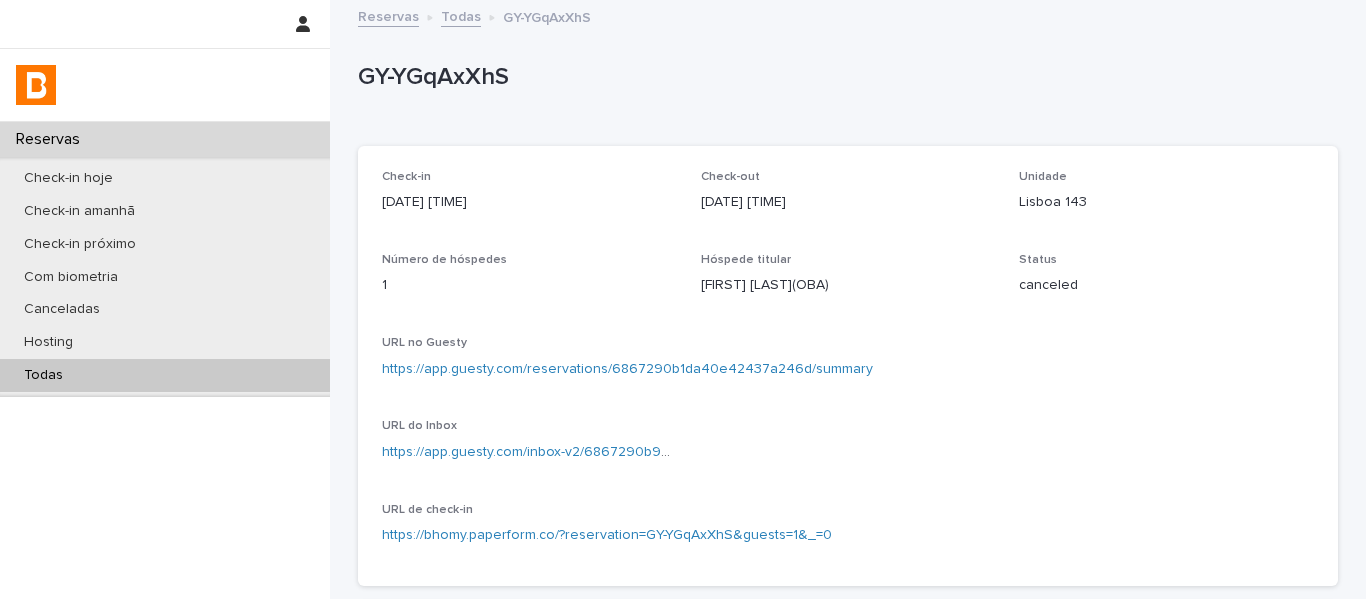 click on "Todas" at bounding box center (165, 375) 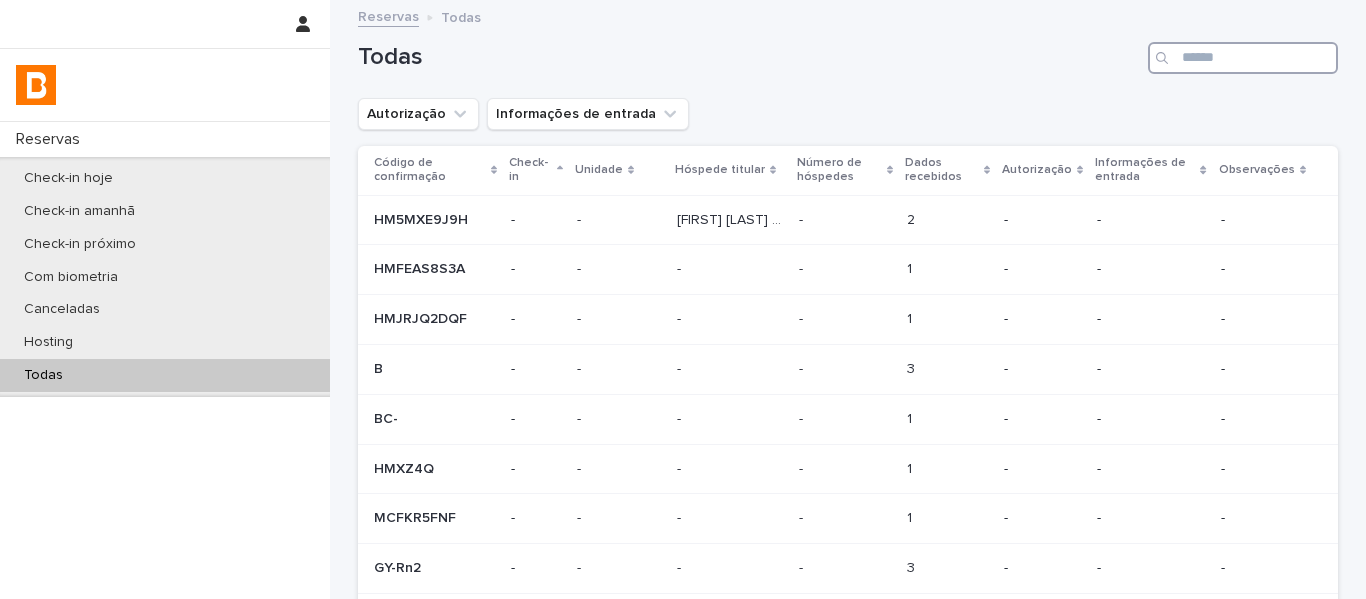 click at bounding box center [1243, 58] 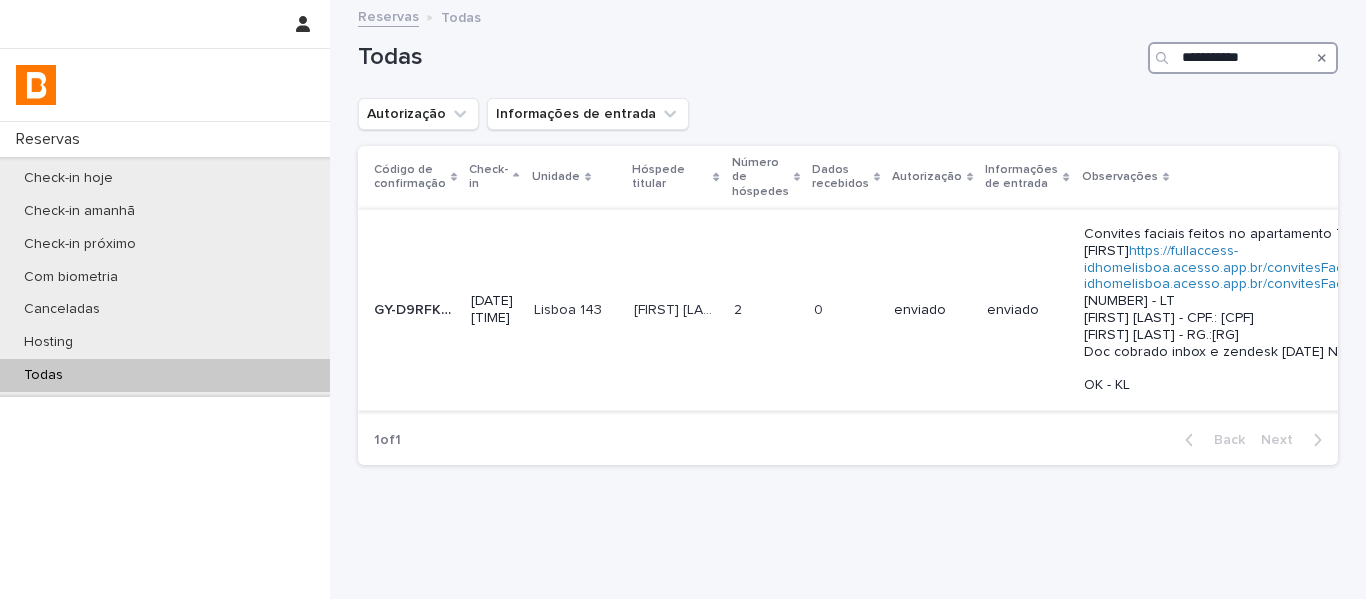 type on "**********" 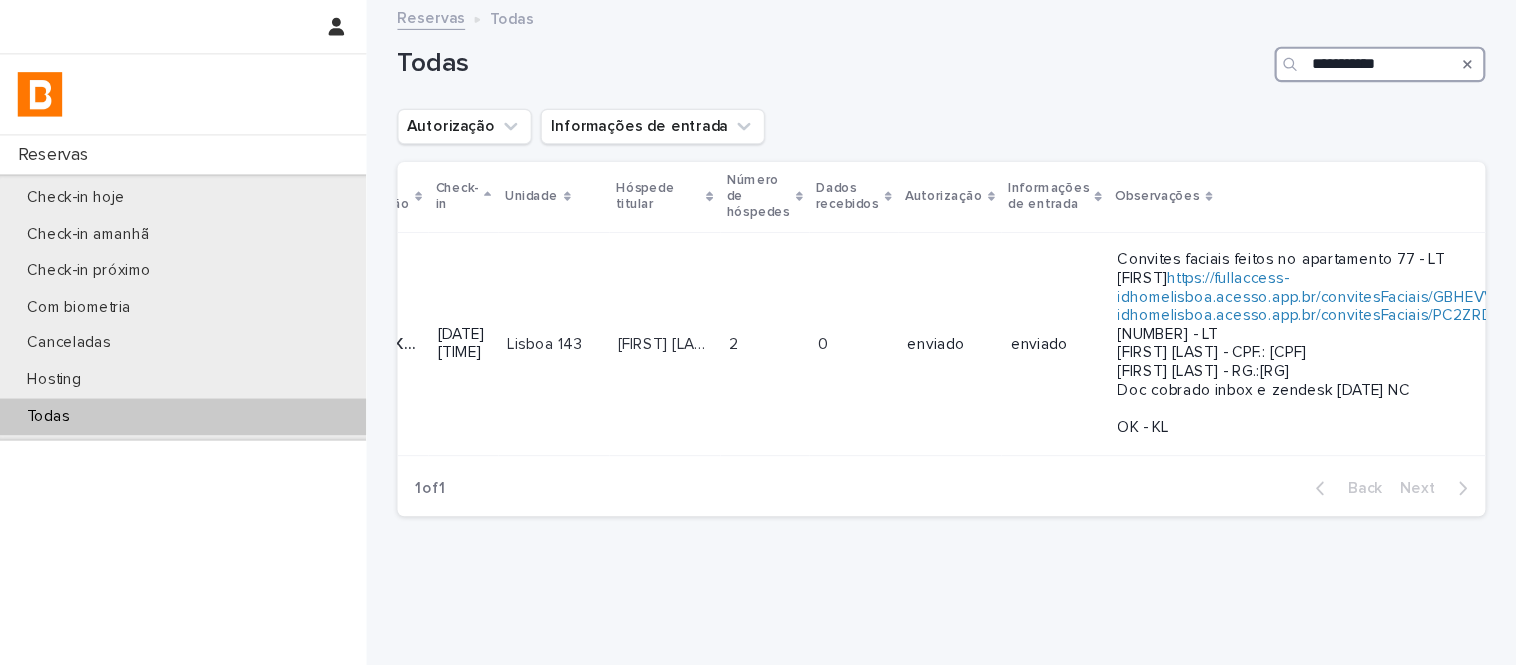 scroll, scrollTop: 0, scrollLeft: 78, axis: horizontal 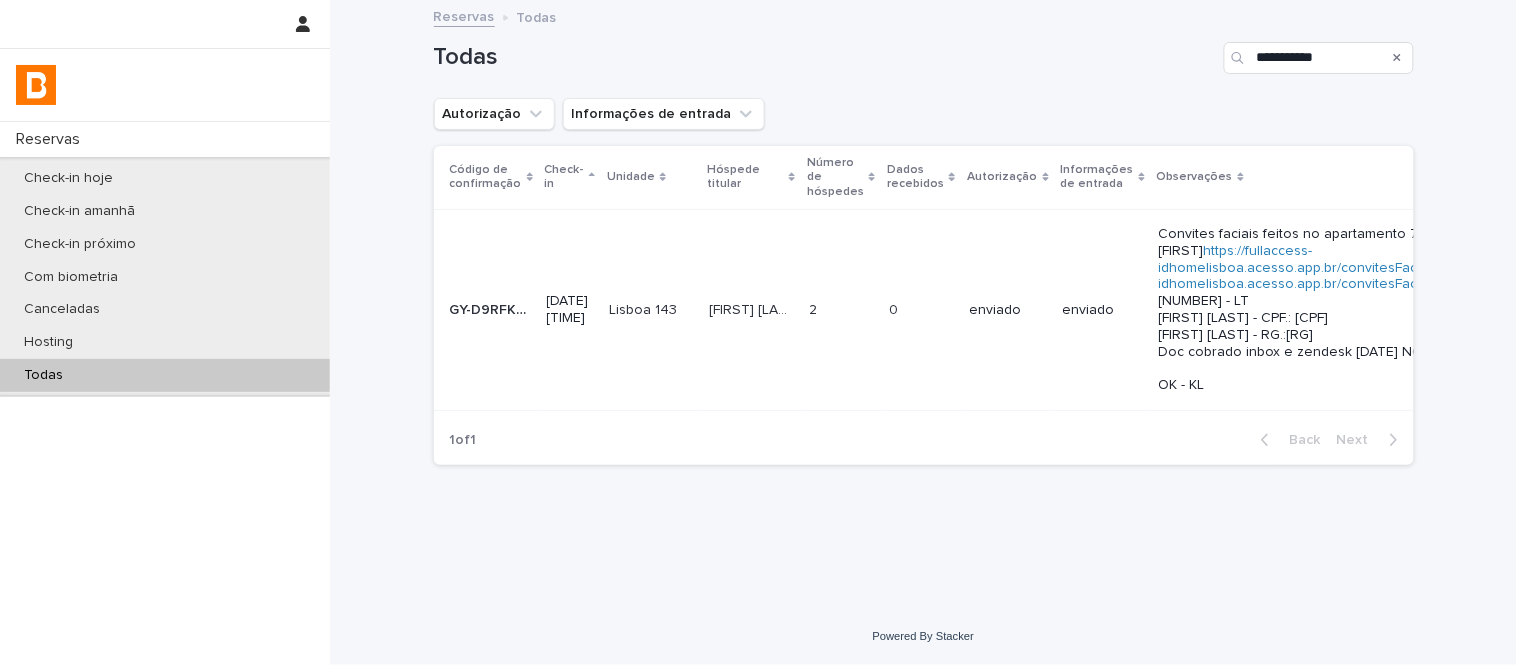 click on "Todas" at bounding box center [165, 375] 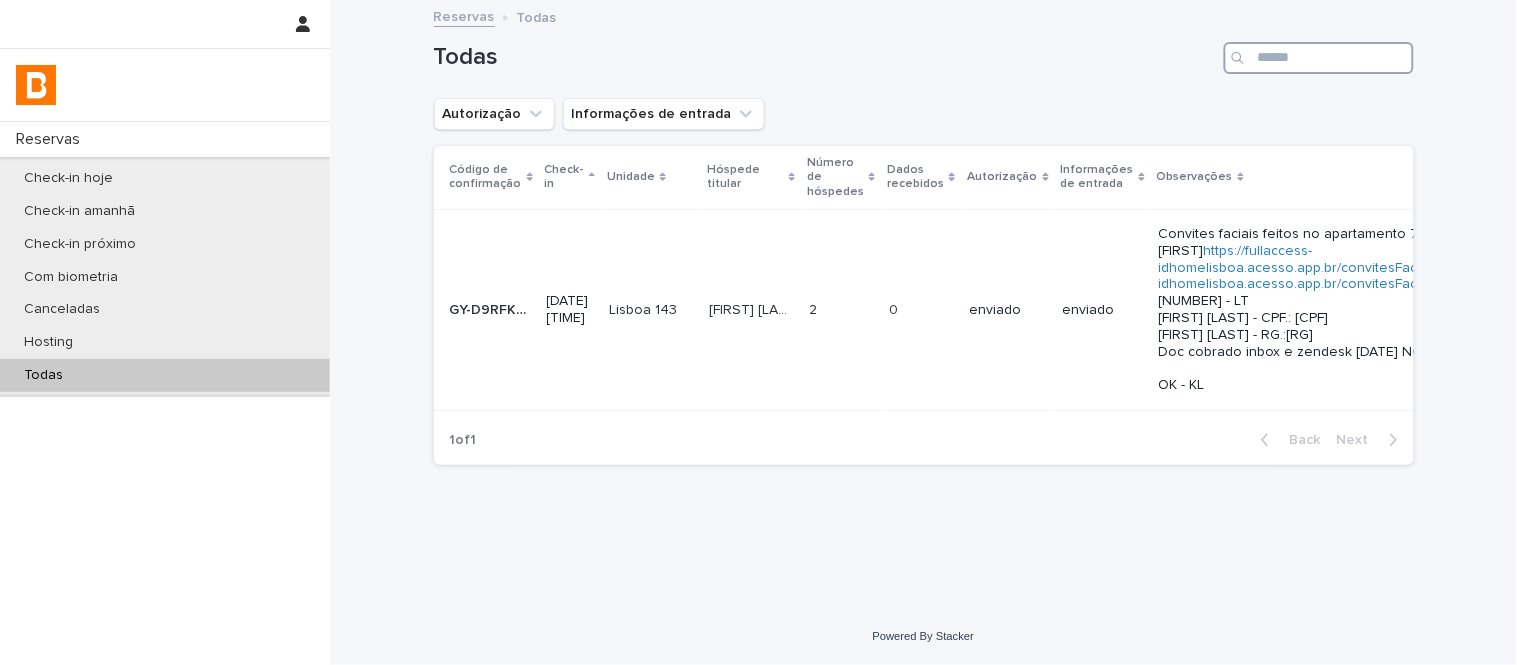 click at bounding box center (1319, 58) 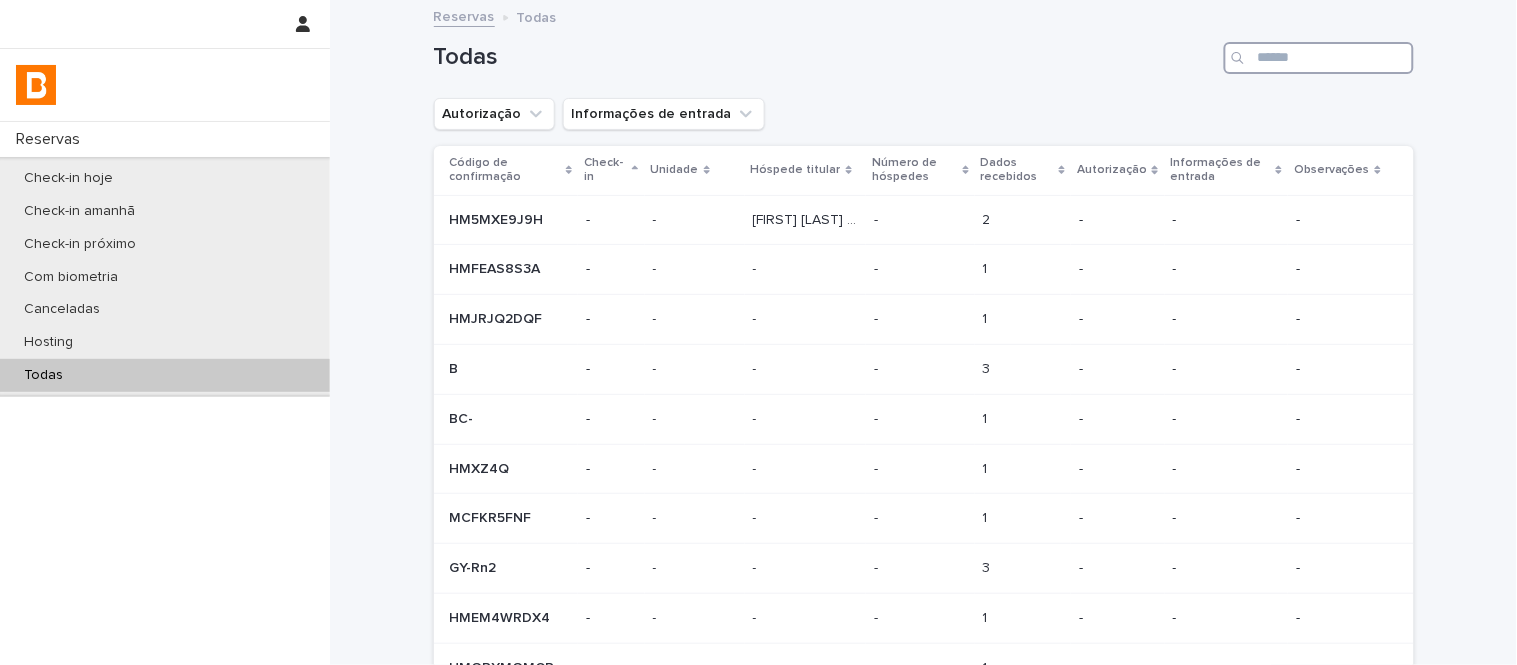 paste on "**********" 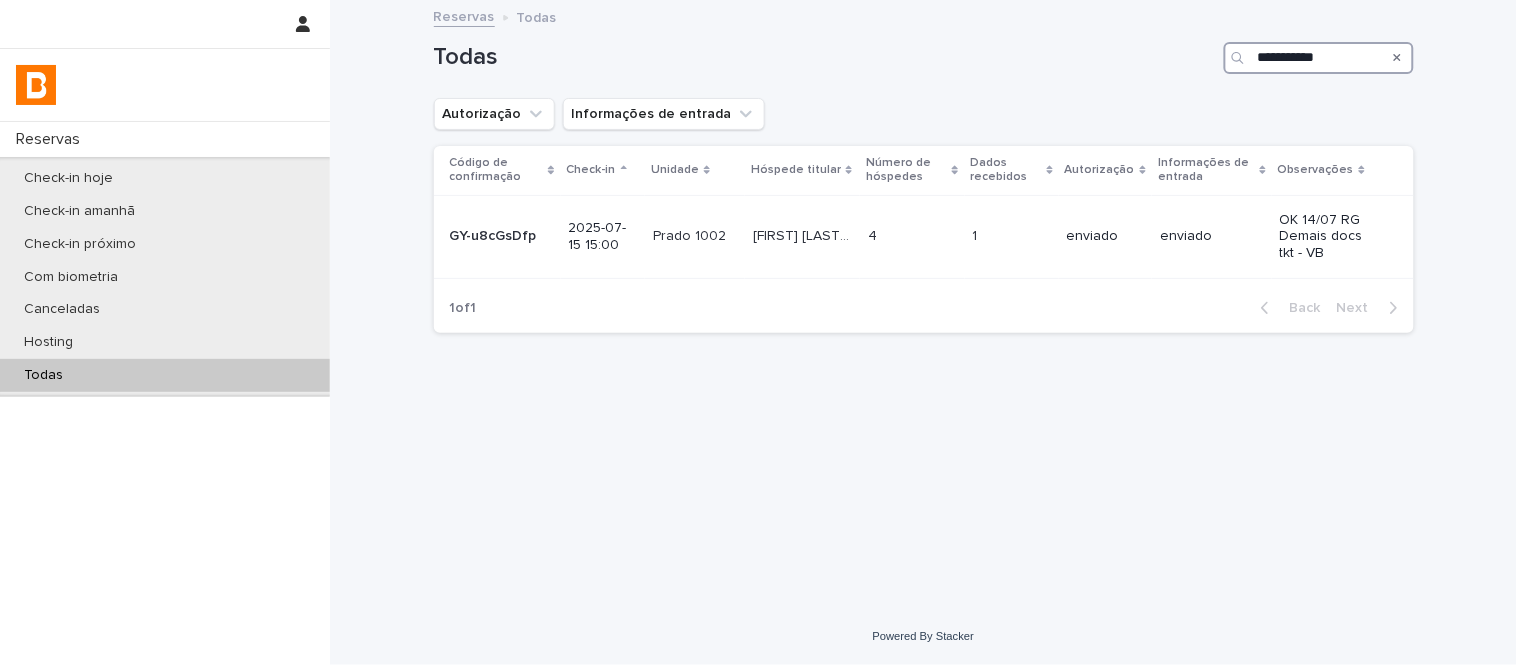 type on "**********" 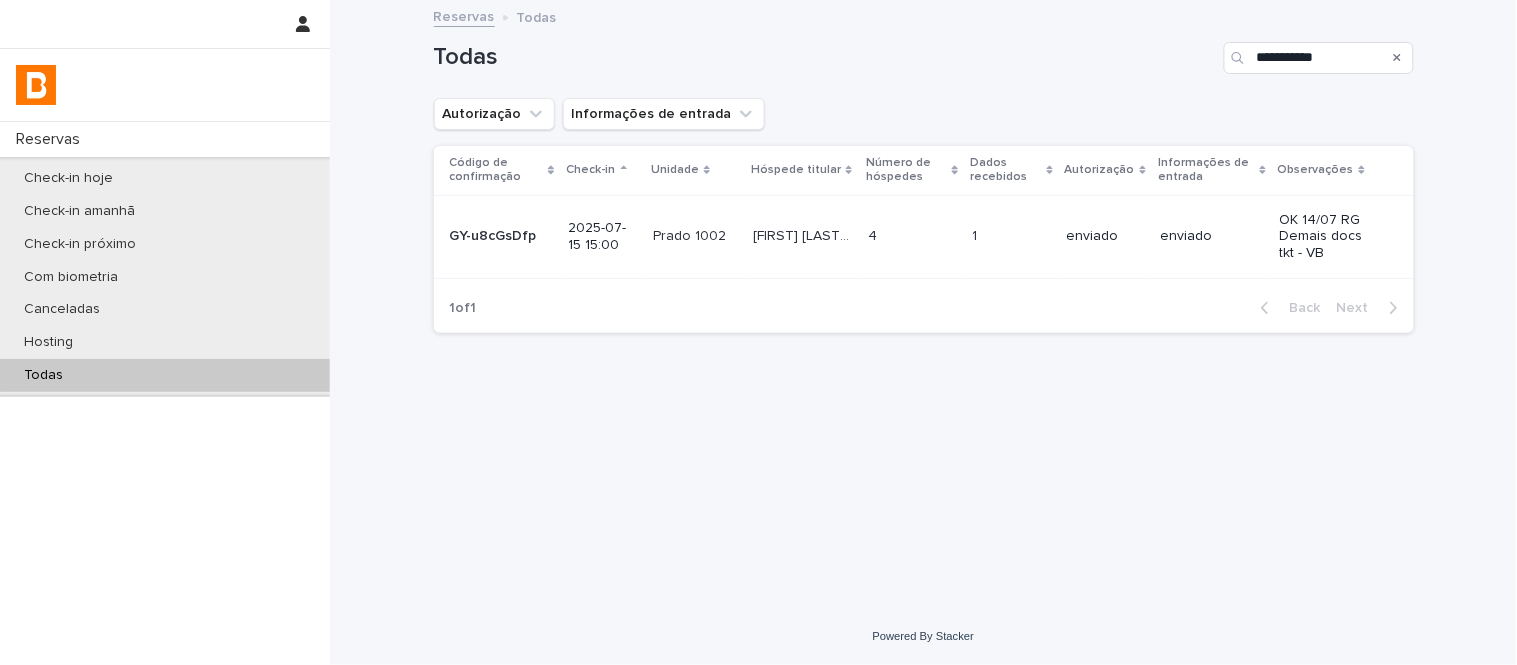 click on "Todas" at bounding box center [165, 375] 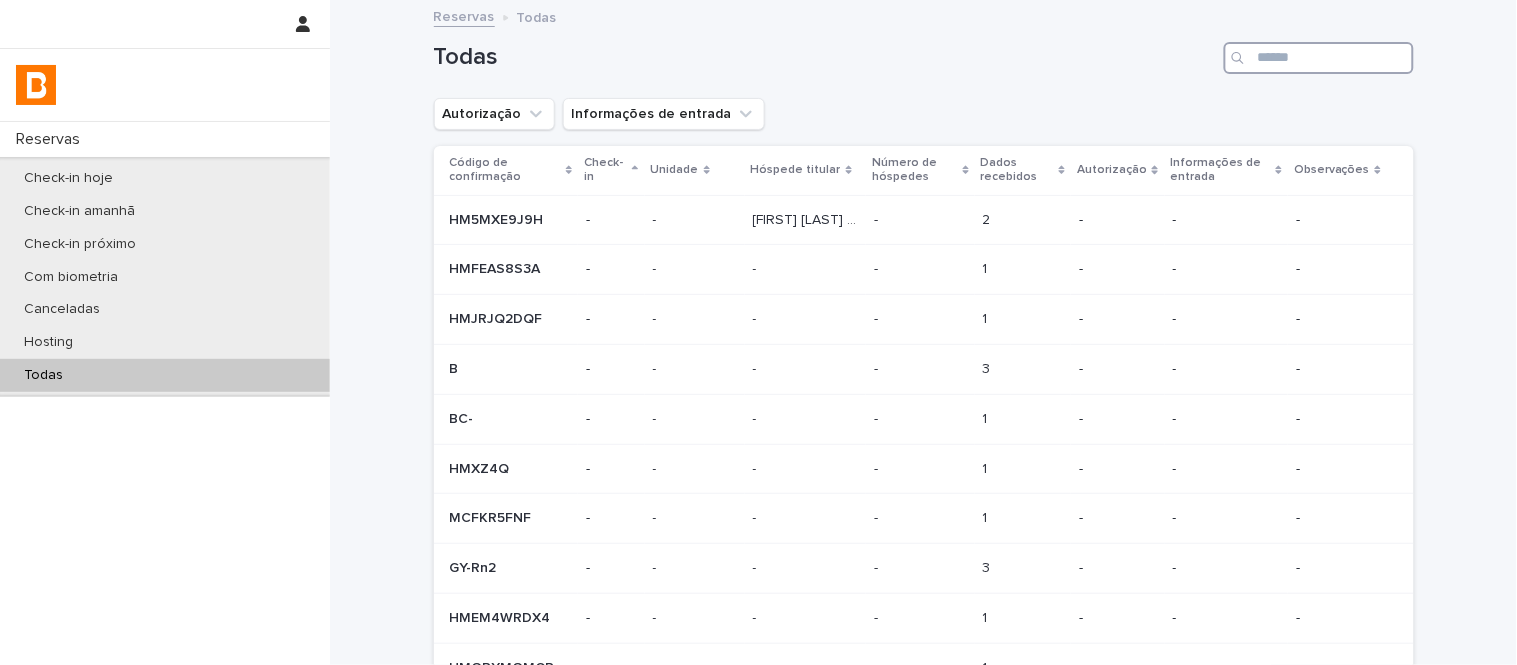 click at bounding box center [1319, 58] 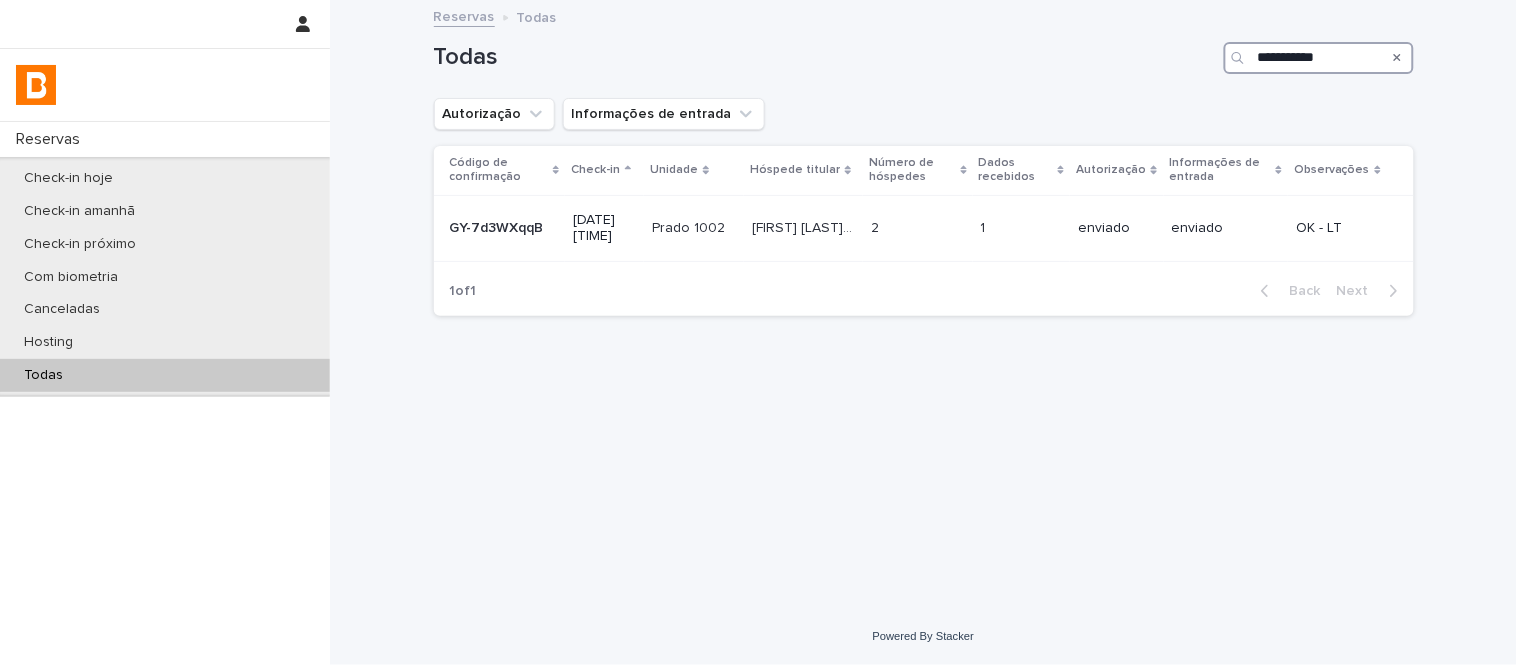 type on "**********" 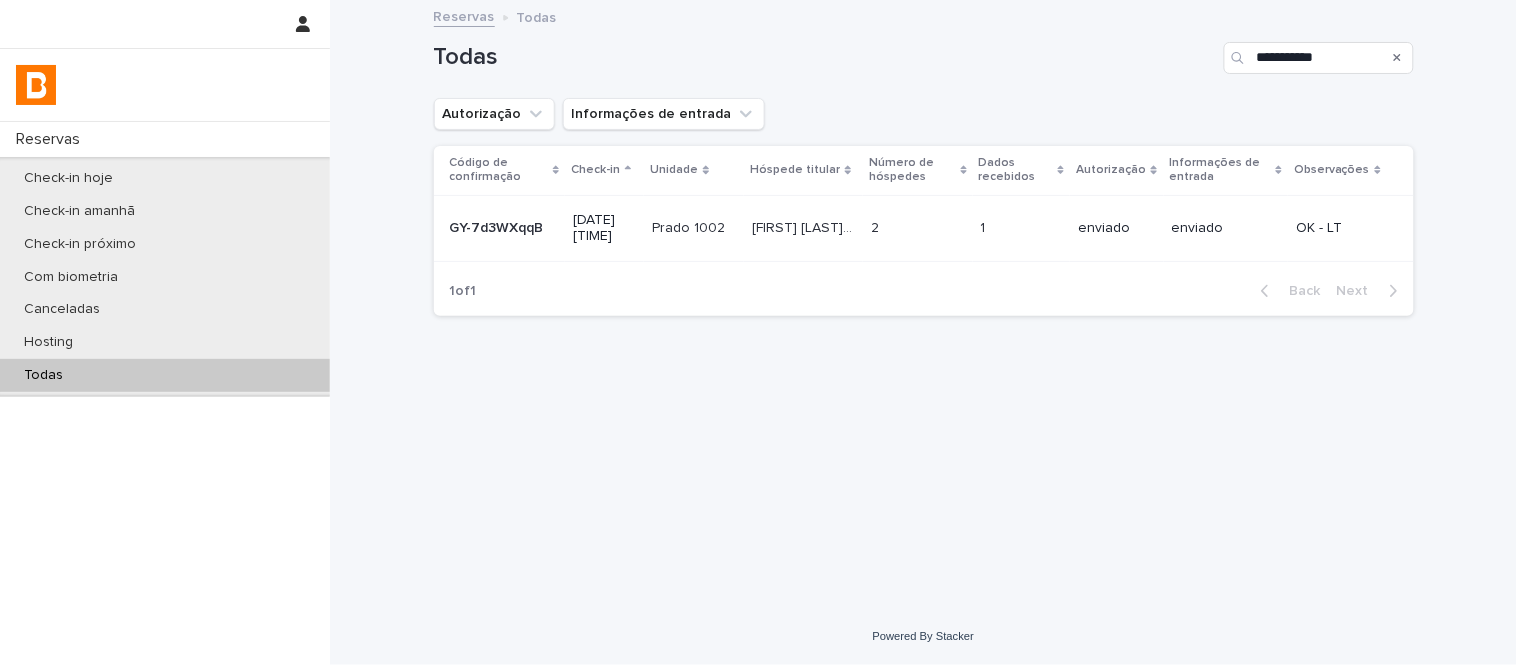 click on "Todas" at bounding box center (165, 375) 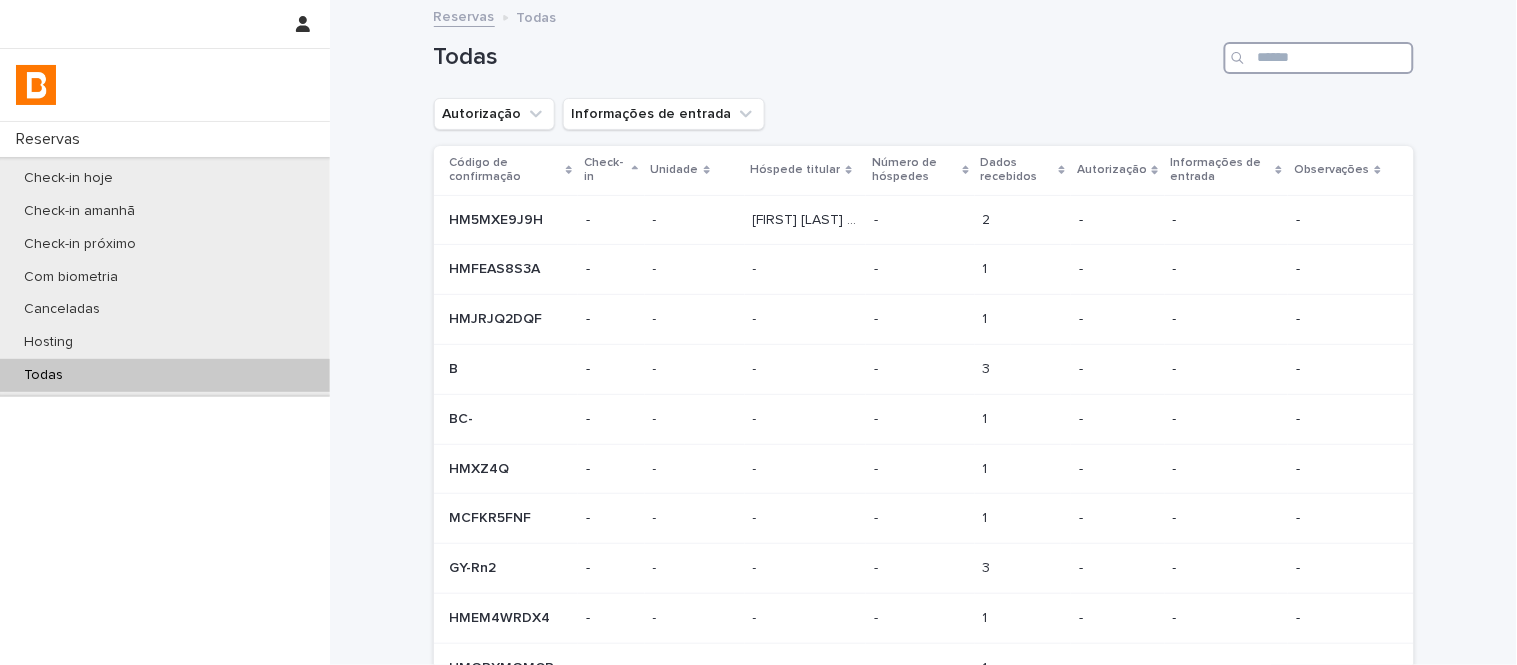 click at bounding box center (1319, 58) 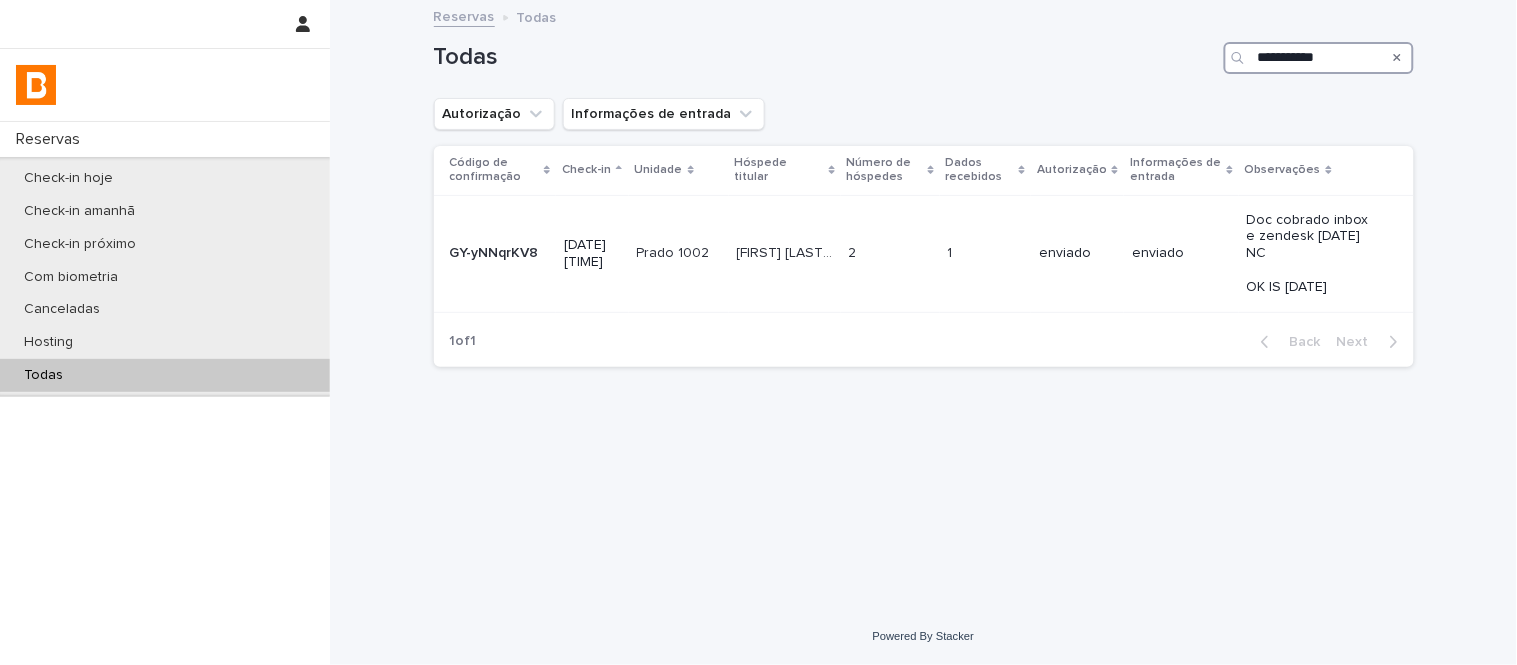 click on "**********" at bounding box center [1319, 58] 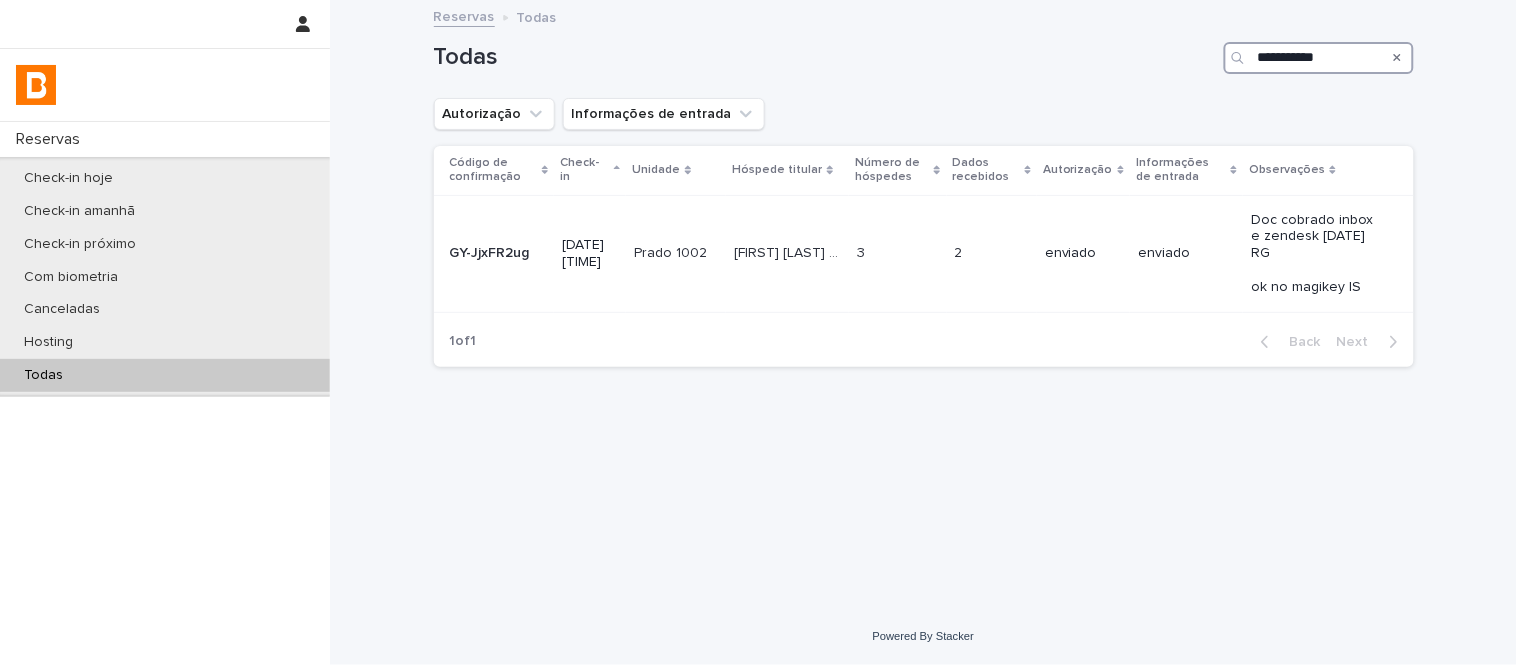 drag, startPoint x: 1346, startPoint y: 61, endPoint x: 1252, endPoint y: 54, distance: 94.26028 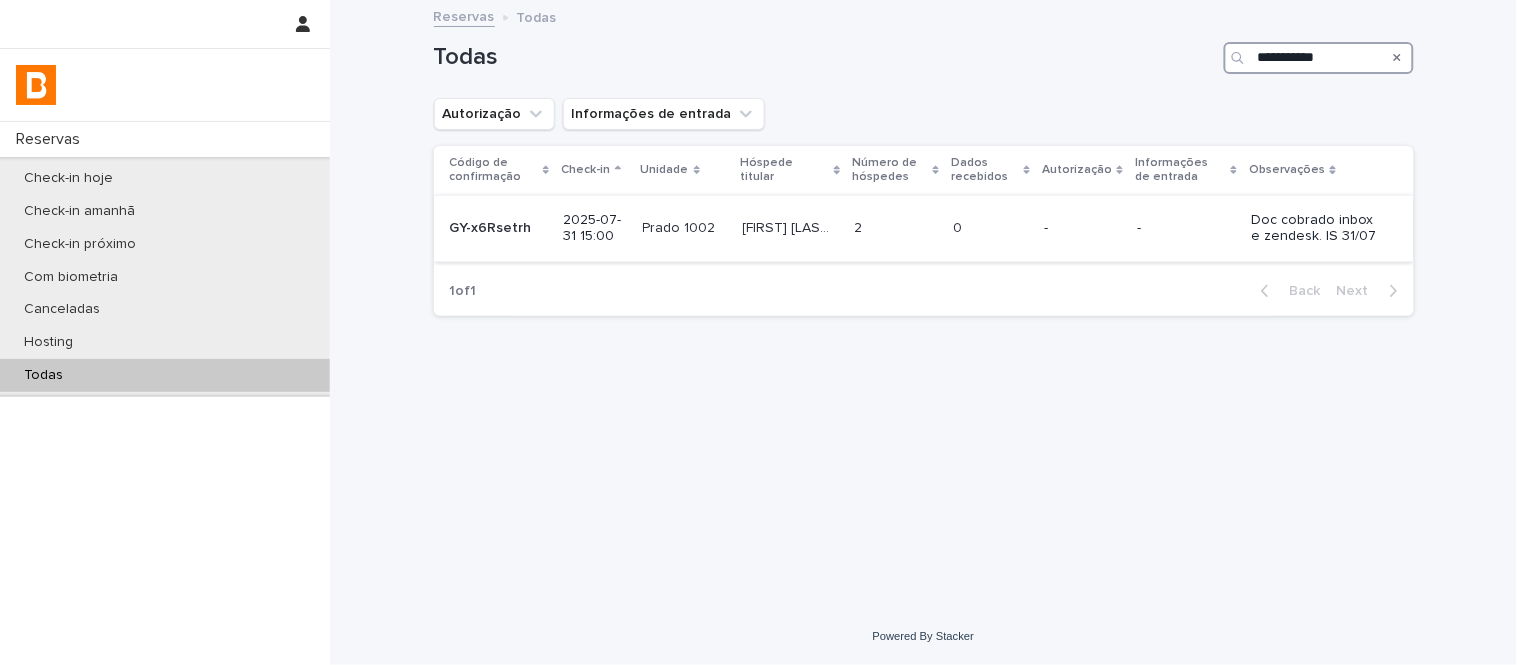 type on "**********" 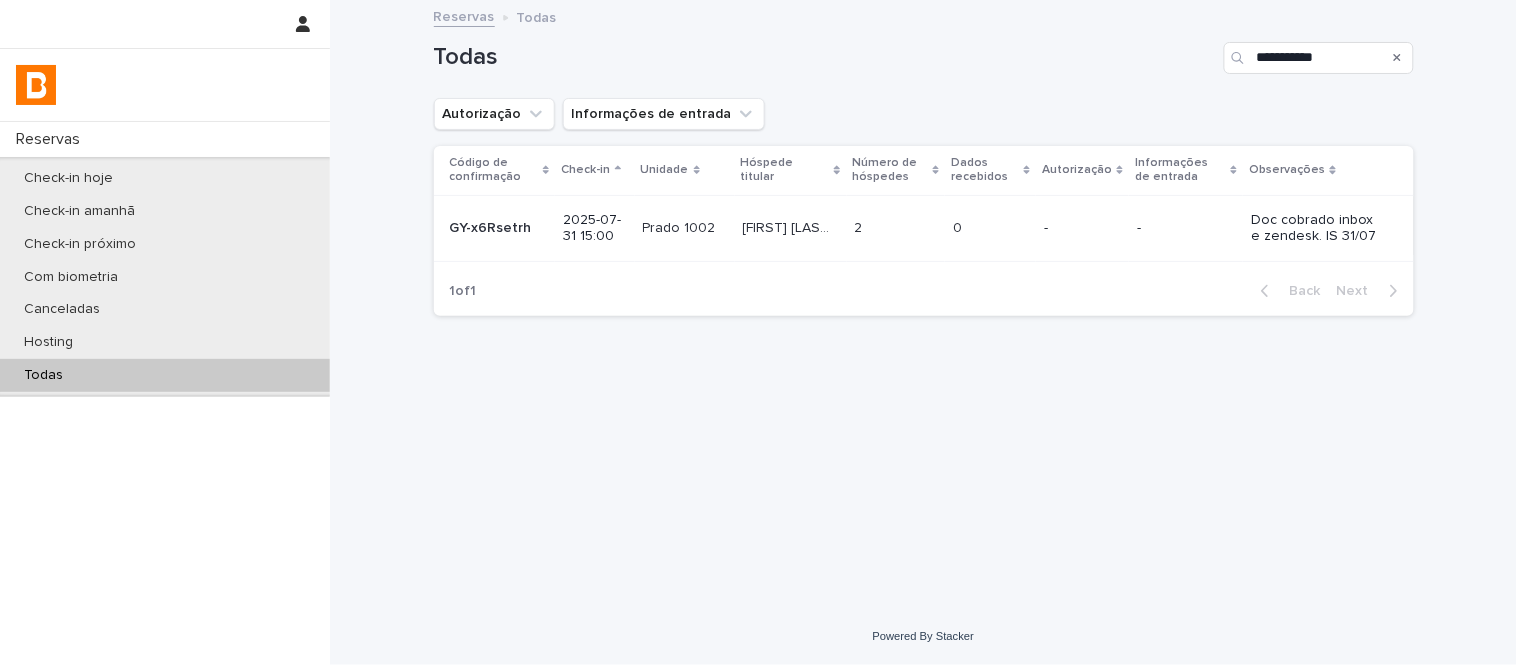 click at bounding box center [896, 228] 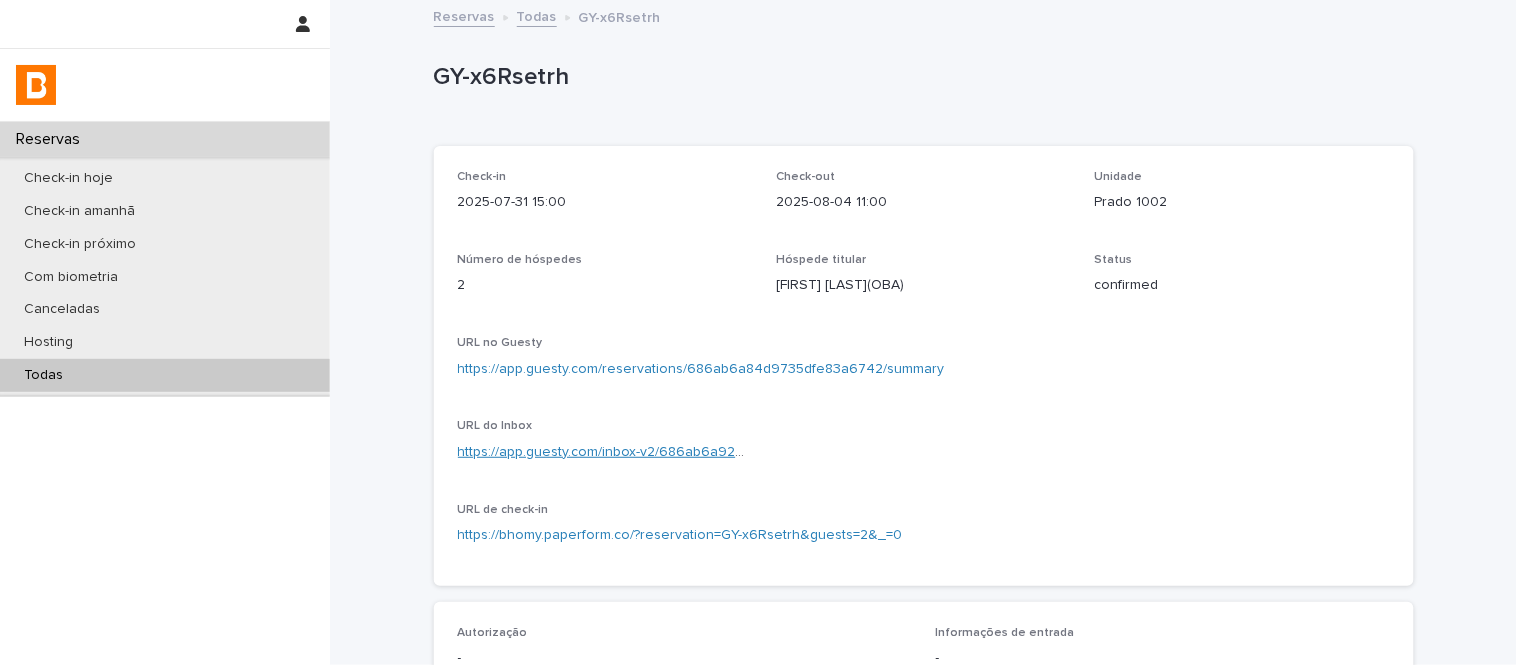 click on "https://app.guesty.com/inbox-v2/686ab6a922ac9800110d45cb?reservationId=686ab6a84d9735dfe83a6742" at bounding box center [802, 452] 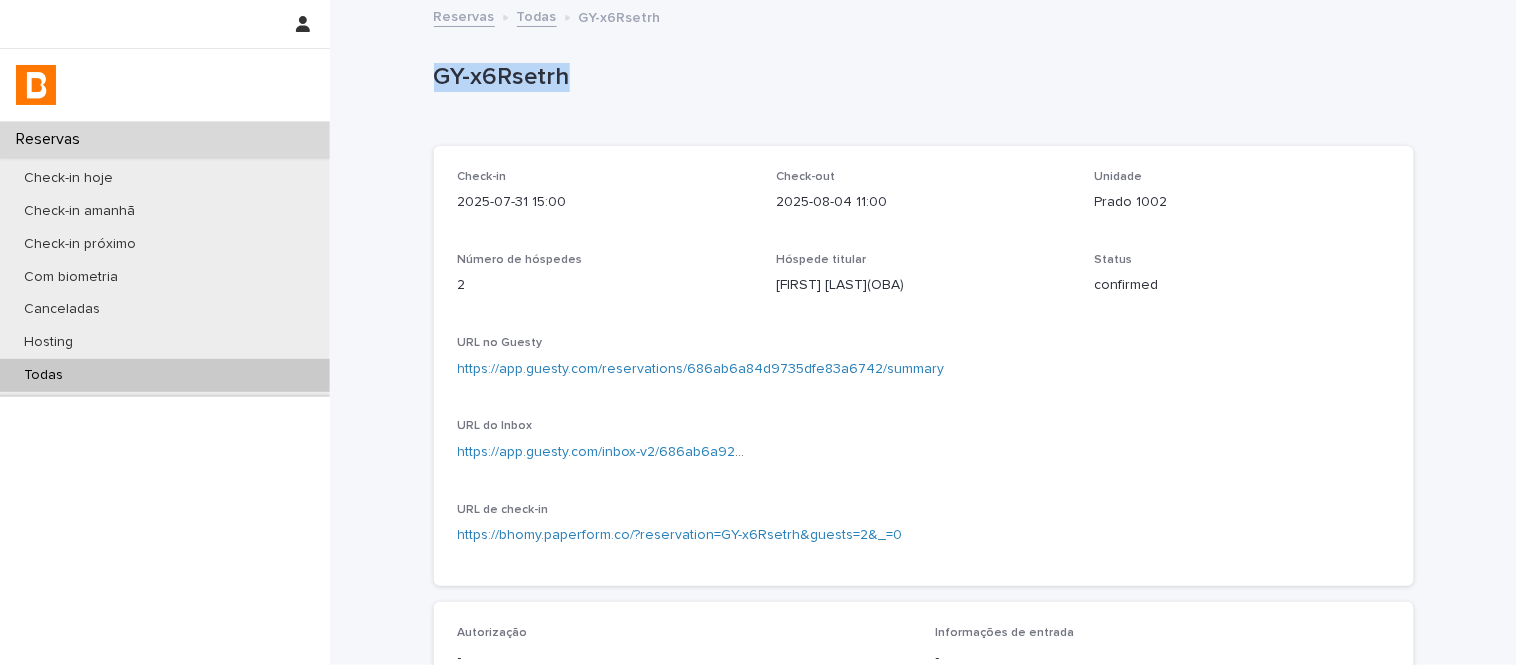 drag, startPoint x: 581, startPoint y: 76, endPoint x: 408, endPoint y: 67, distance: 173.23395 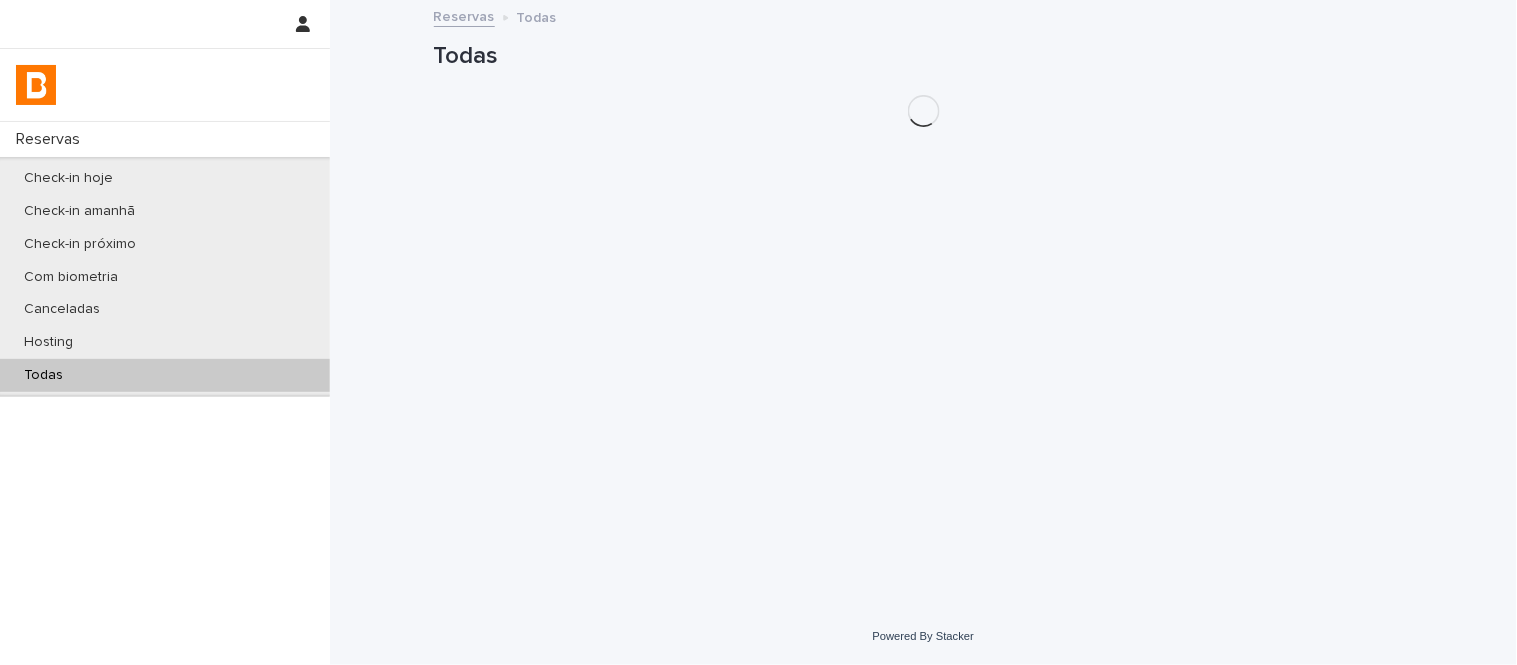 click on "Hosting" at bounding box center [48, 342] 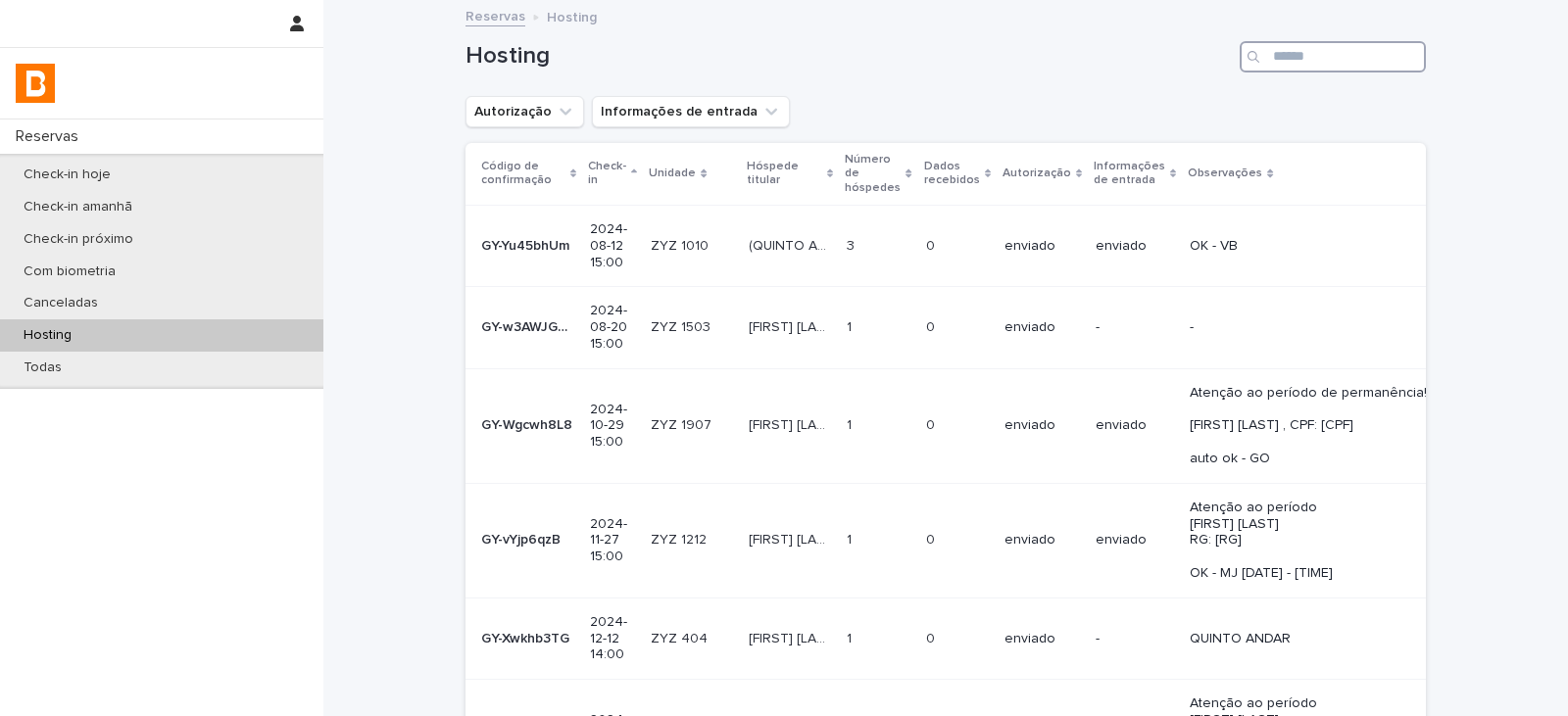 click at bounding box center [1333, 57] 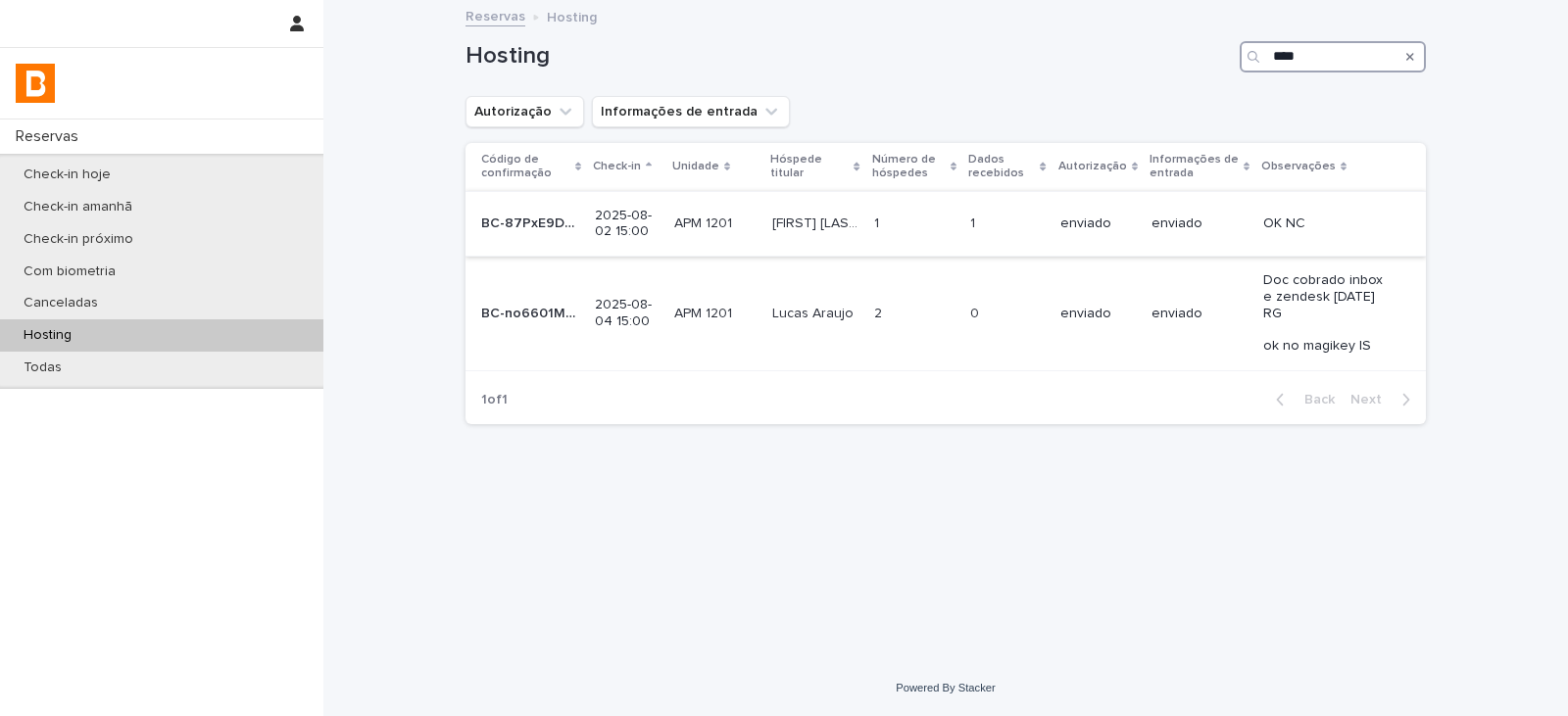 type on "****" 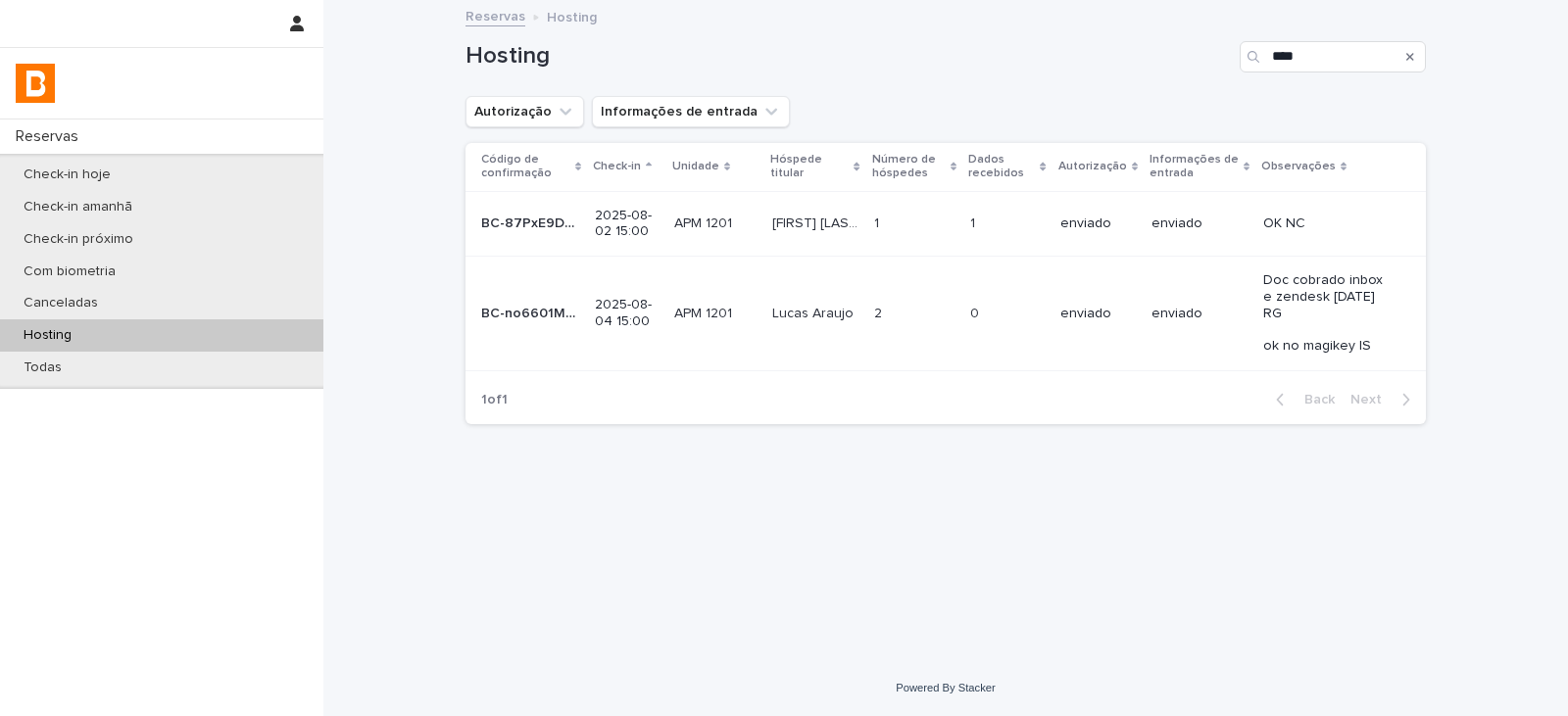click on "[FIRST] [LAST] [FIRST] [LAST]" at bounding box center (815, 223) 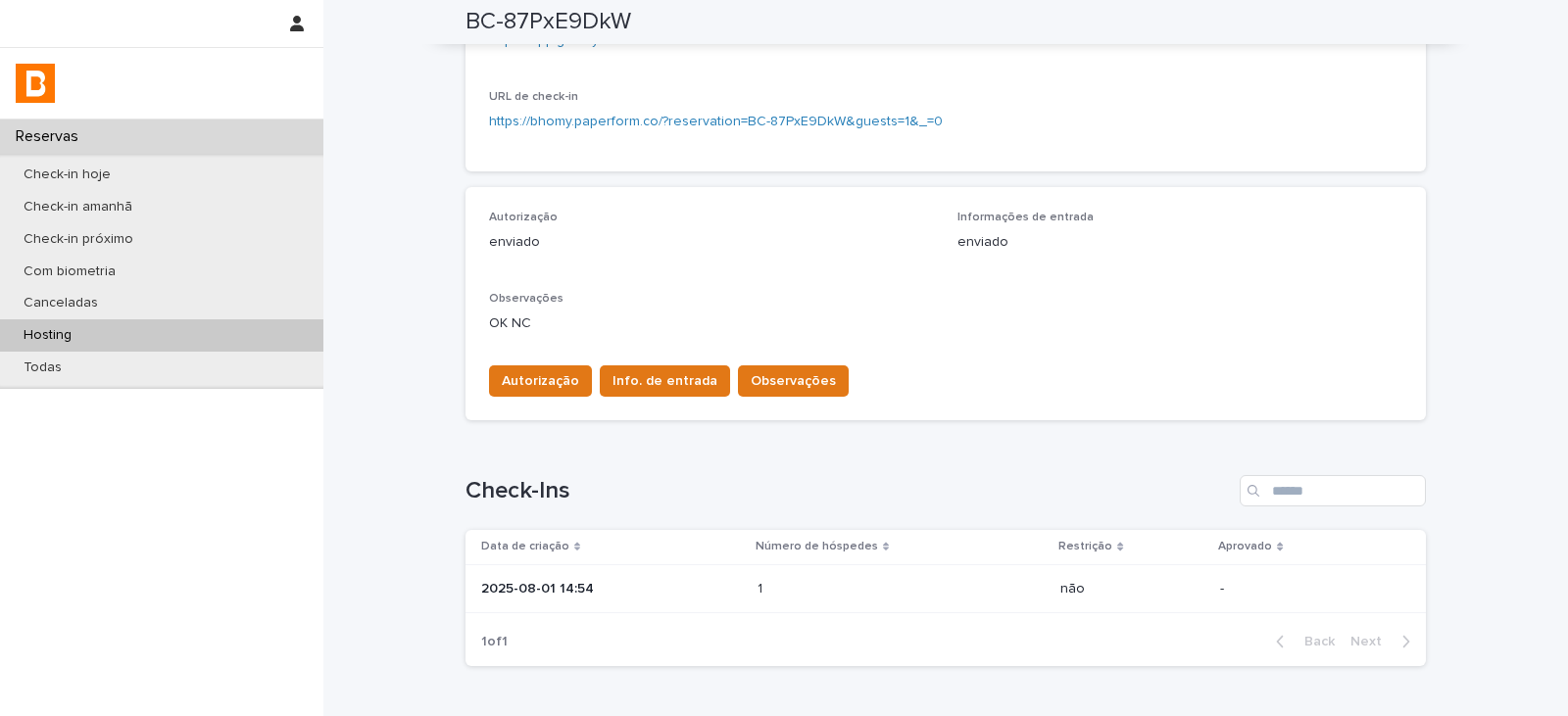 scroll, scrollTop: 228, scrollLeft: 0, axis: vertical 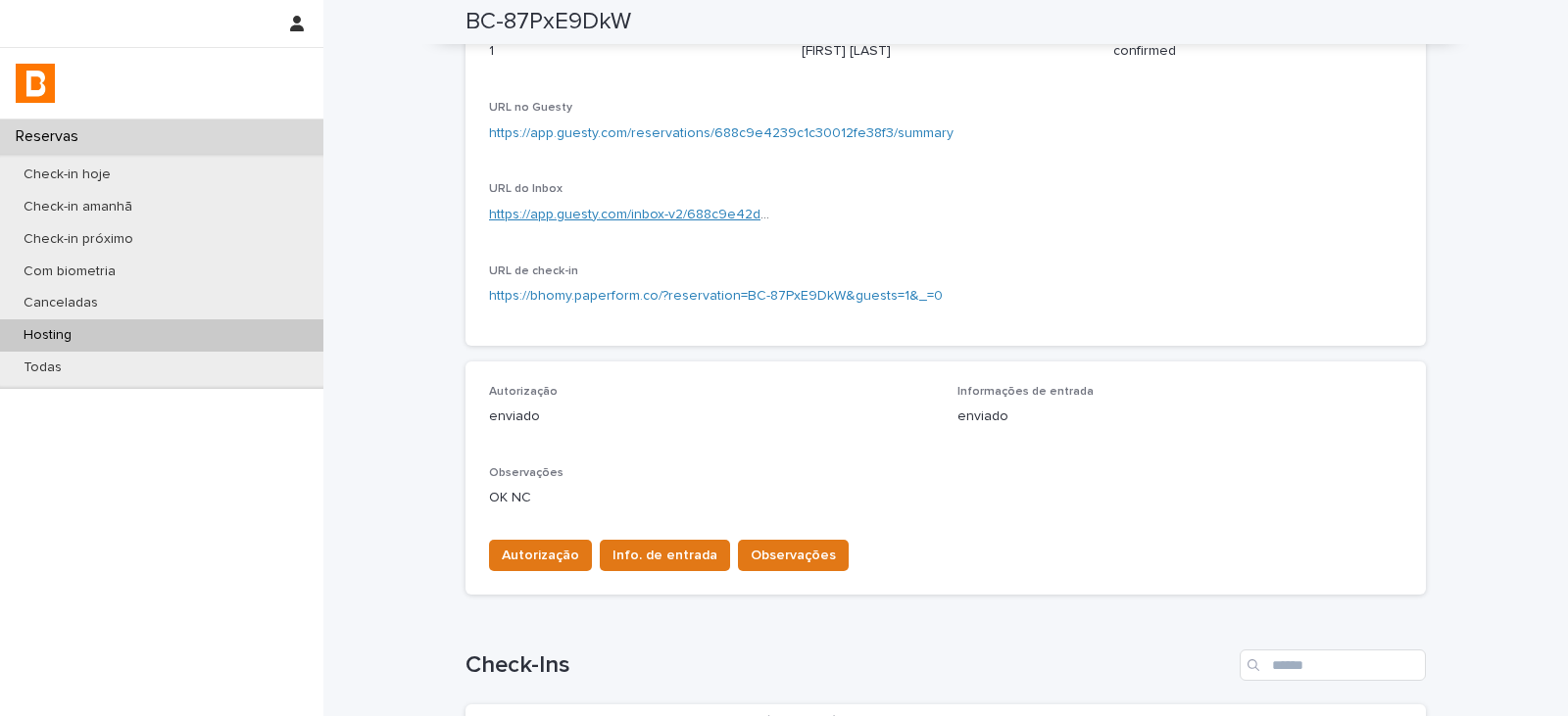 click on "https://app.guesty.com/inbox-v2/688c9e42d0041d0012d6d465?reservationId=688c9e4239c1c30012fe38f3" at bounding box center [822, 215] 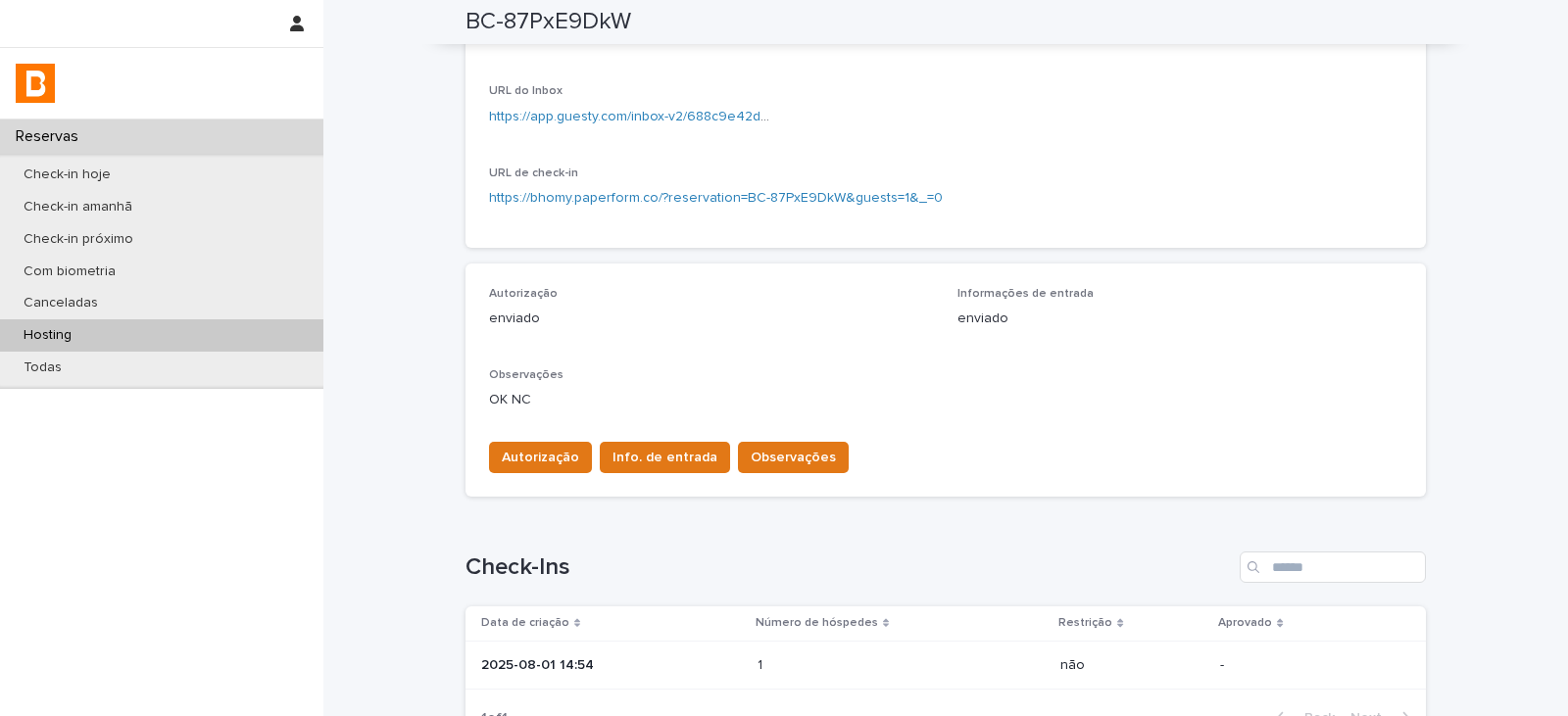 scroll, scrollTop: 522, scrollLeft: 0, axis: vertical 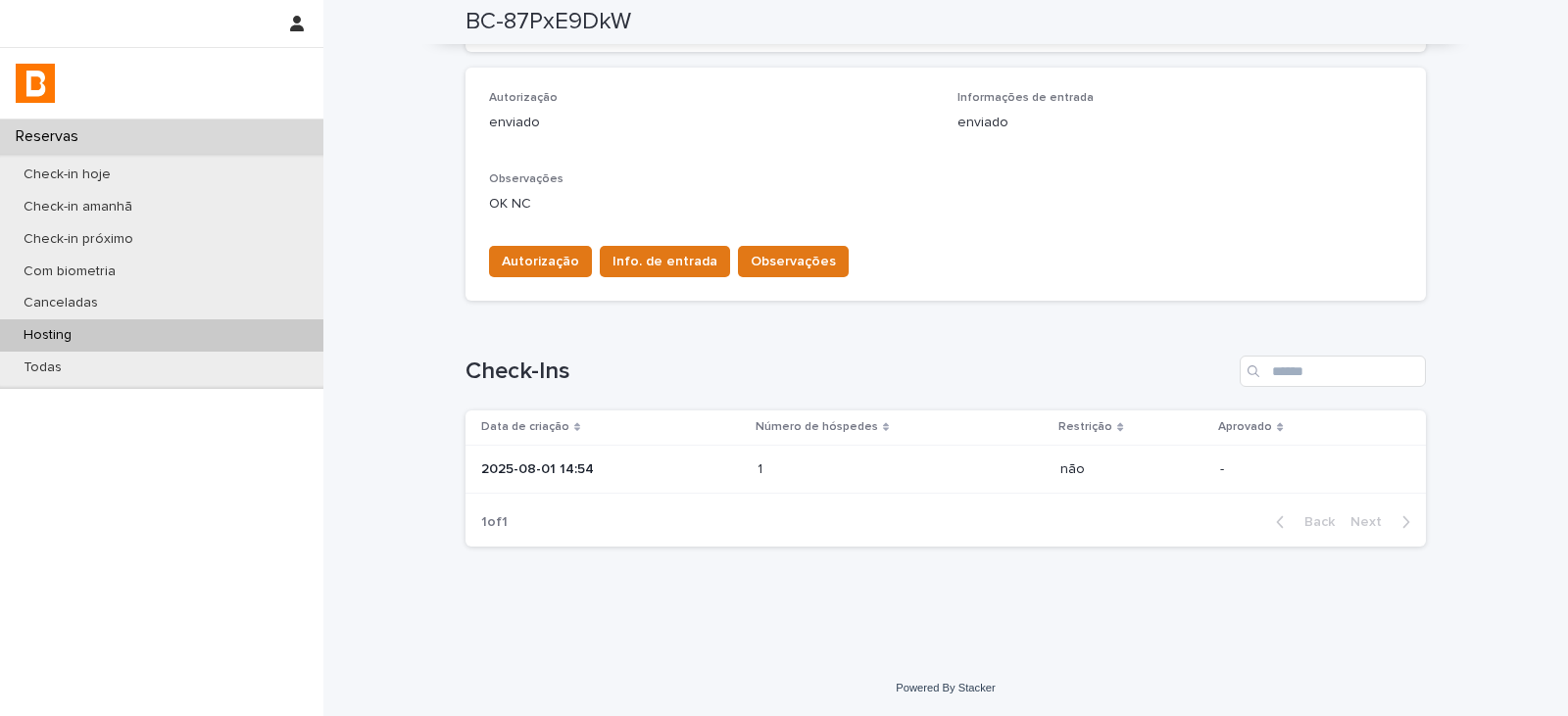 click on "1 1" at bounding box center (901, 469) 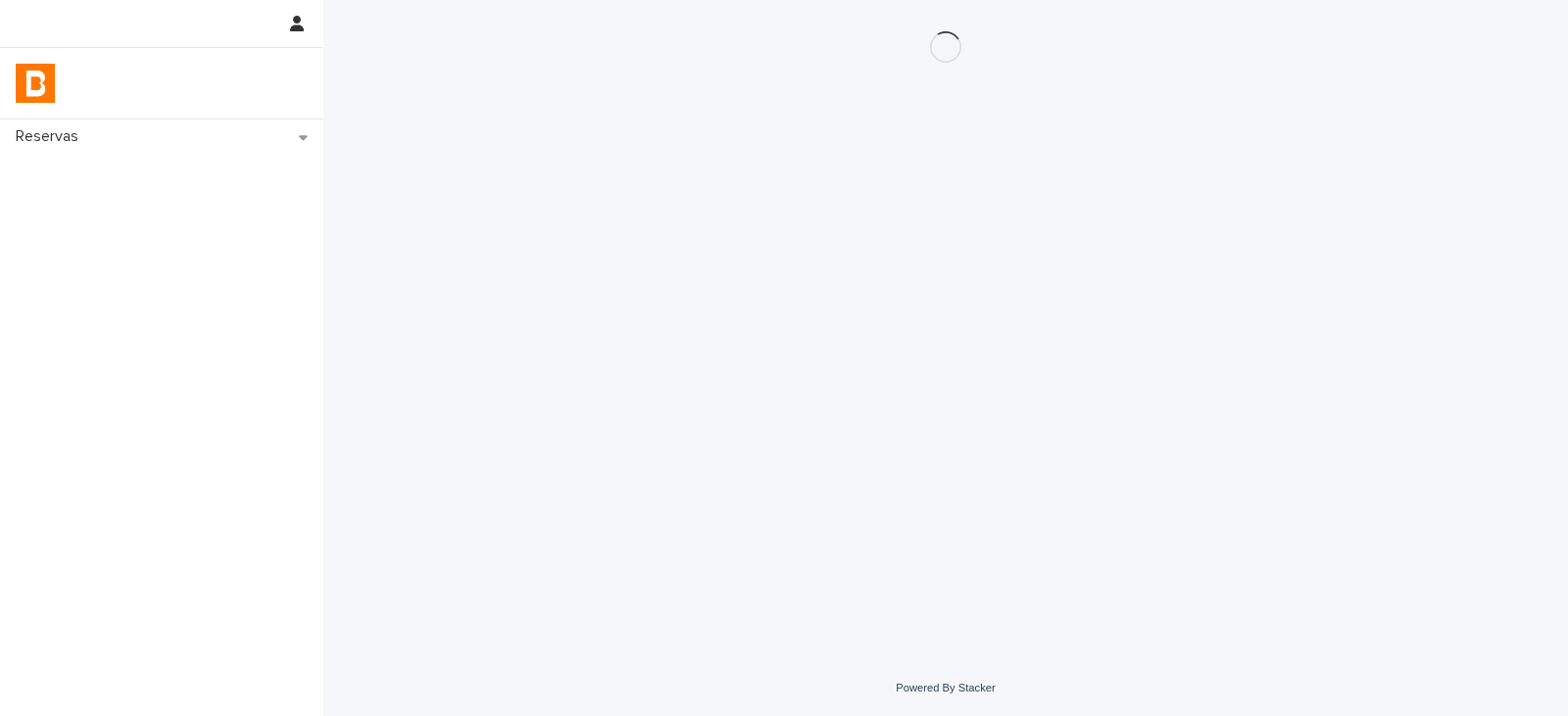 scroll, scrollTop: 0, scrollLeft: 0, axis: both 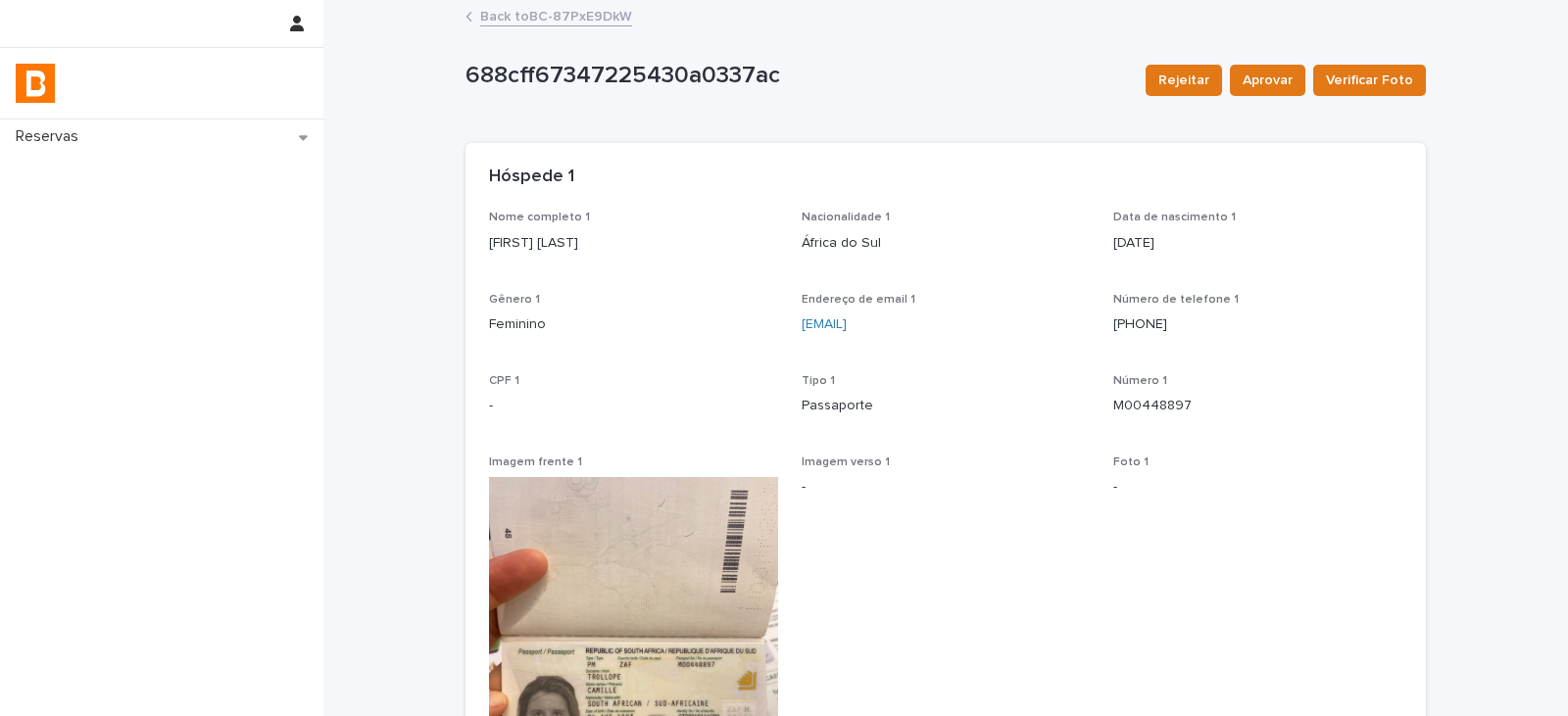 drag, startPoint x: 1230, startPoint y: 334, endPoint x: 1107, endPoint y: 341, distance: 123.19903 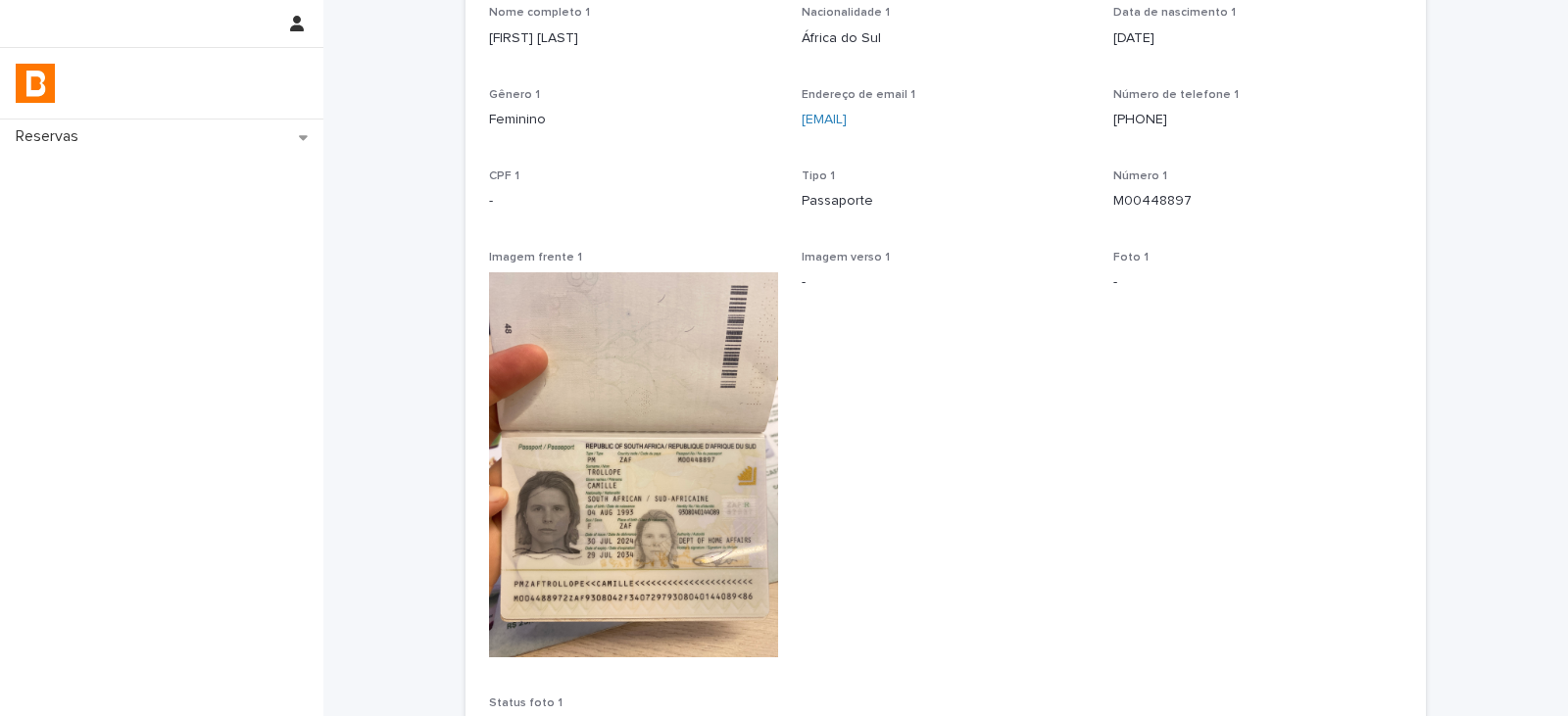 scroll, scrollTop: 294, scrollLeft: 0, axis: vertical 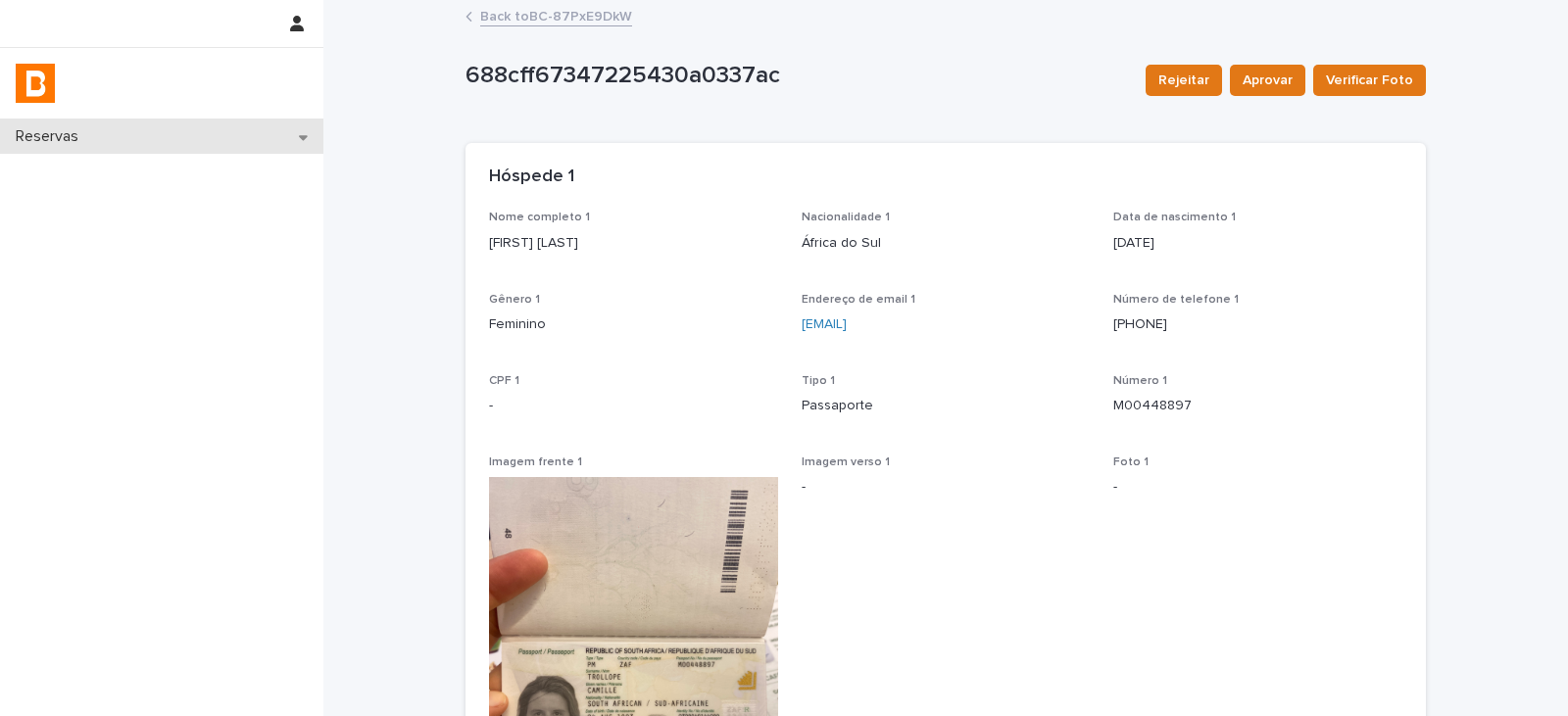 click on "Reservas" at bounding box center (162, 136) 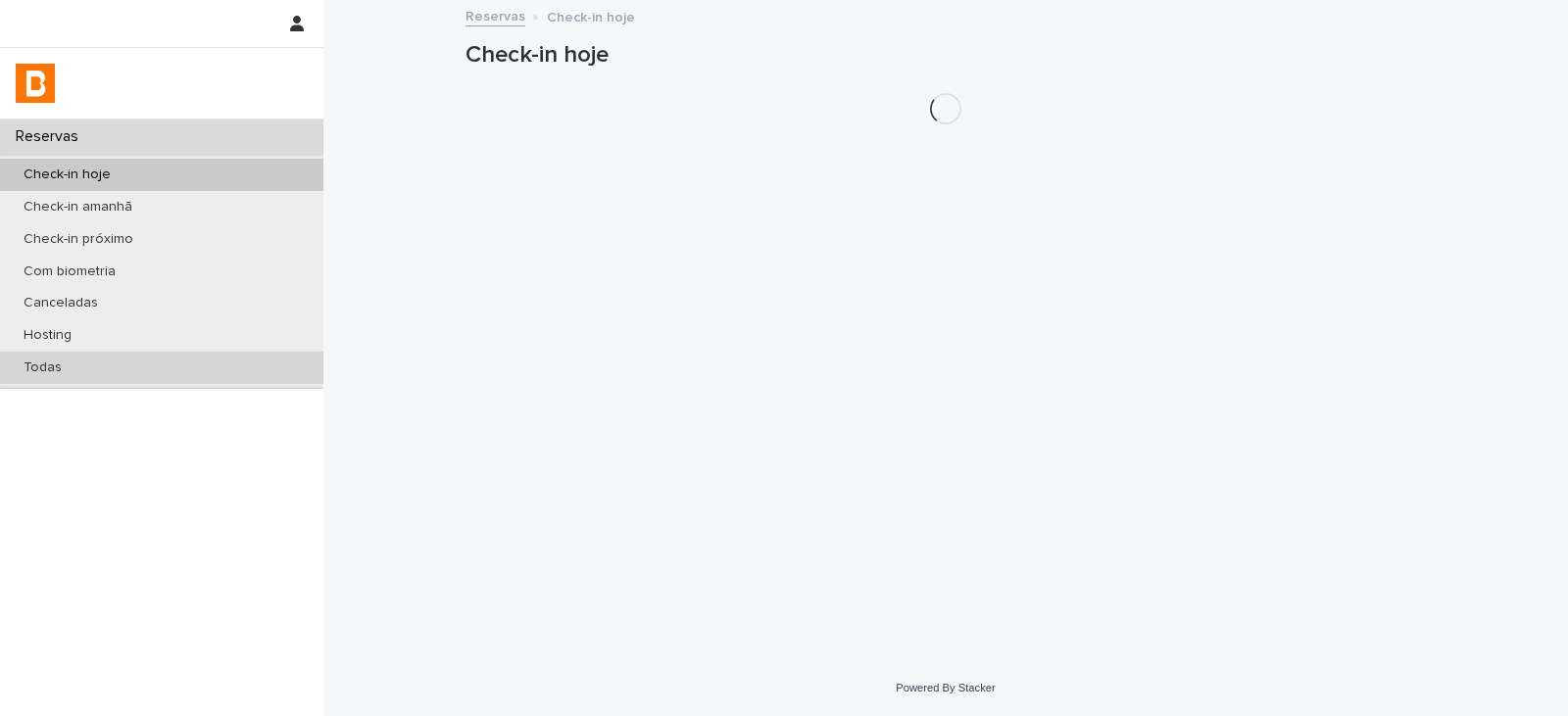 click on "Todas" at bounding box center [42, 367] 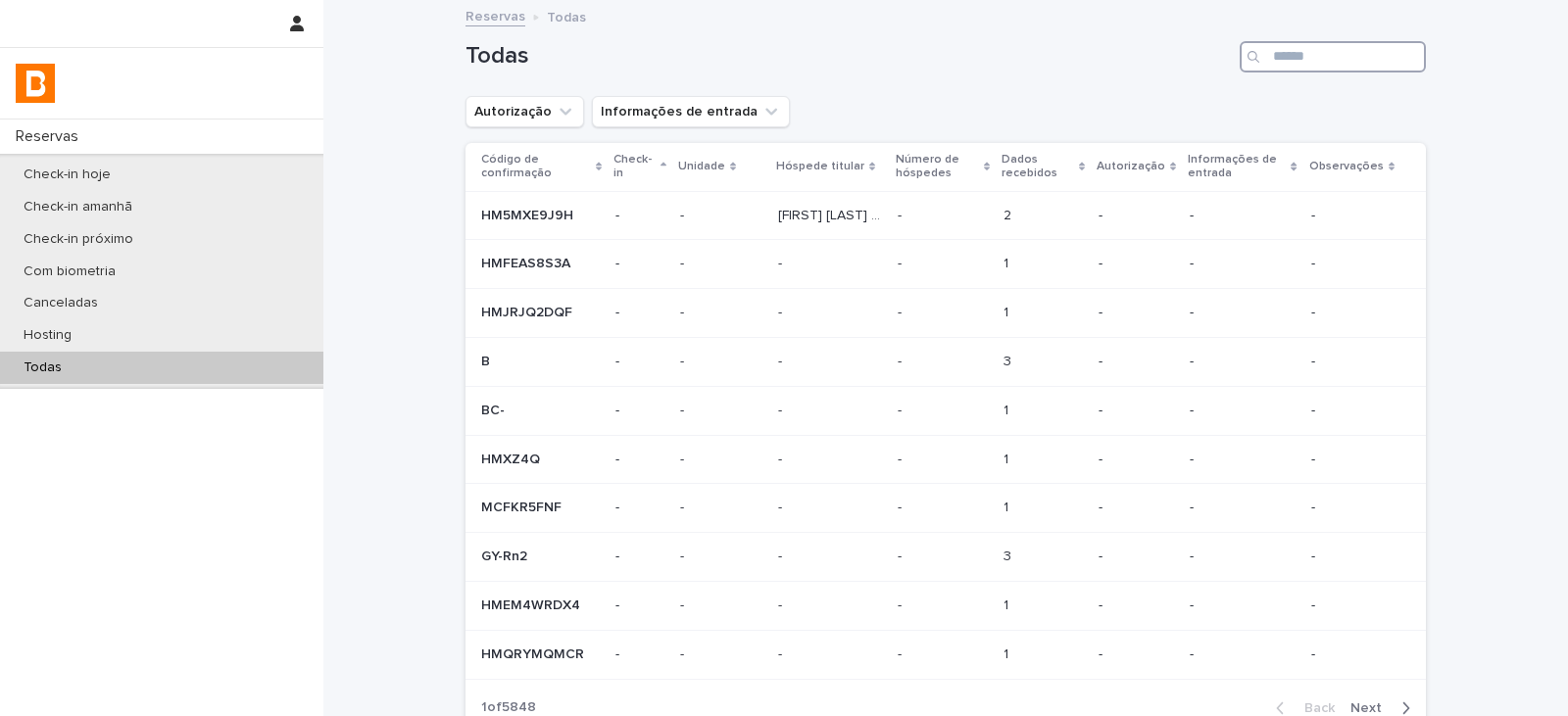 click at bounding box center [1333, 57] 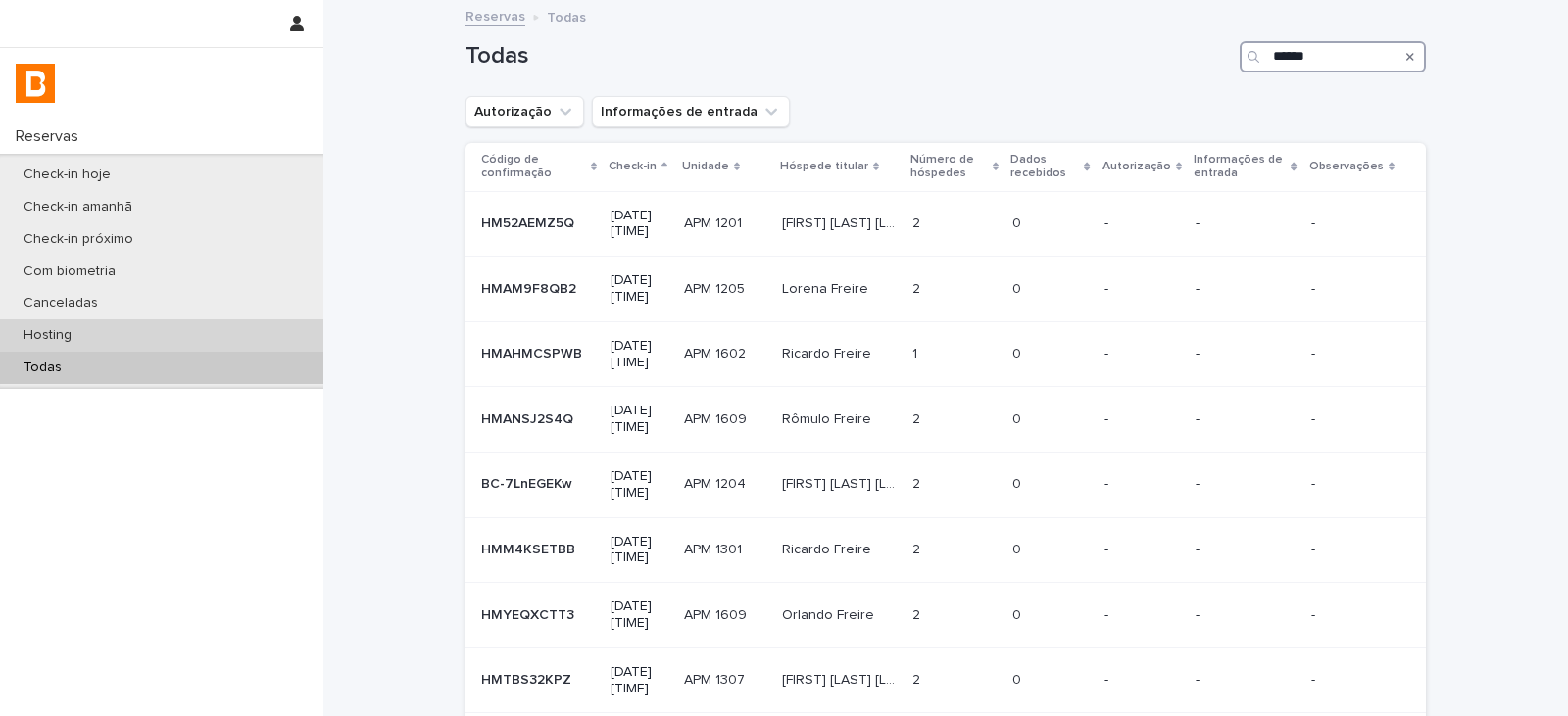 type on "******" 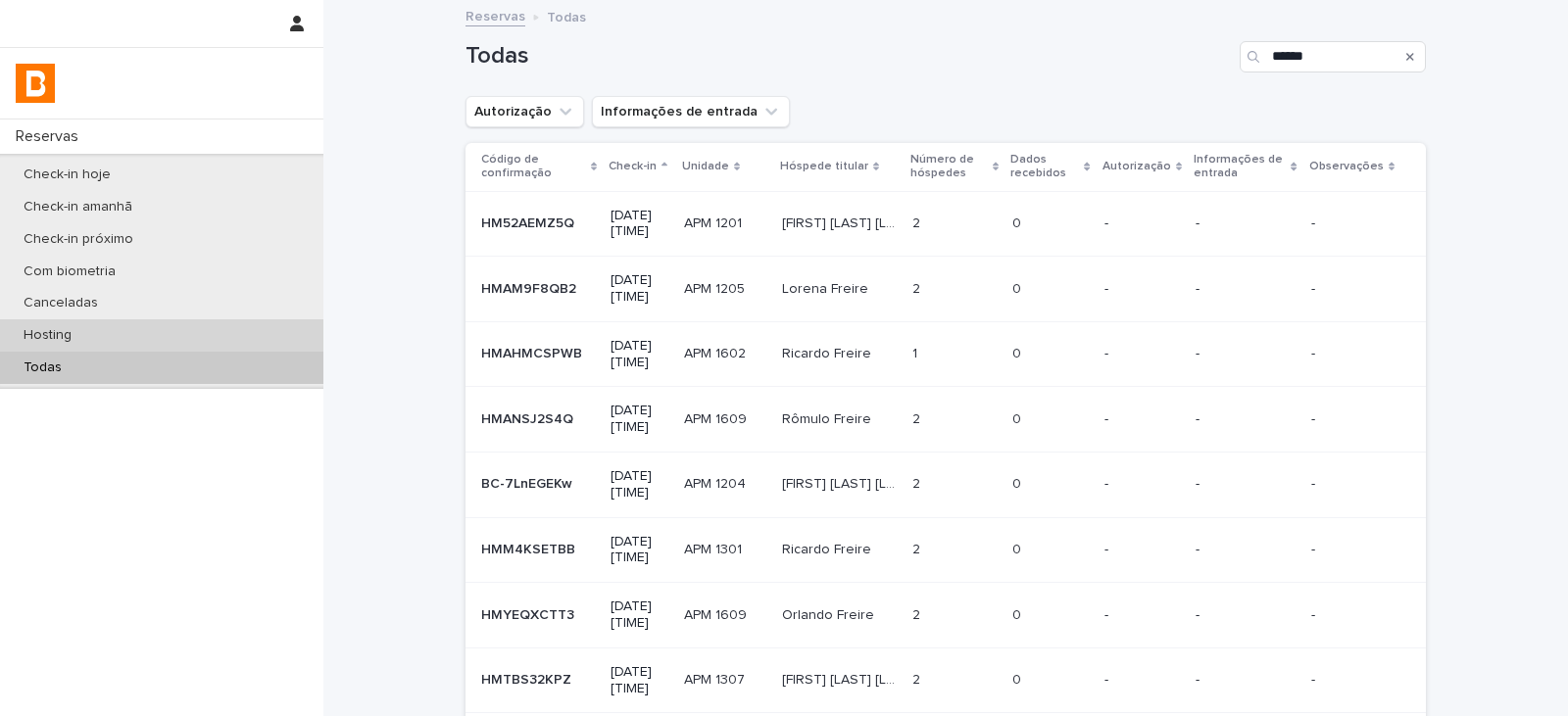 click on "Hosting" at bounding box center (162, 335) 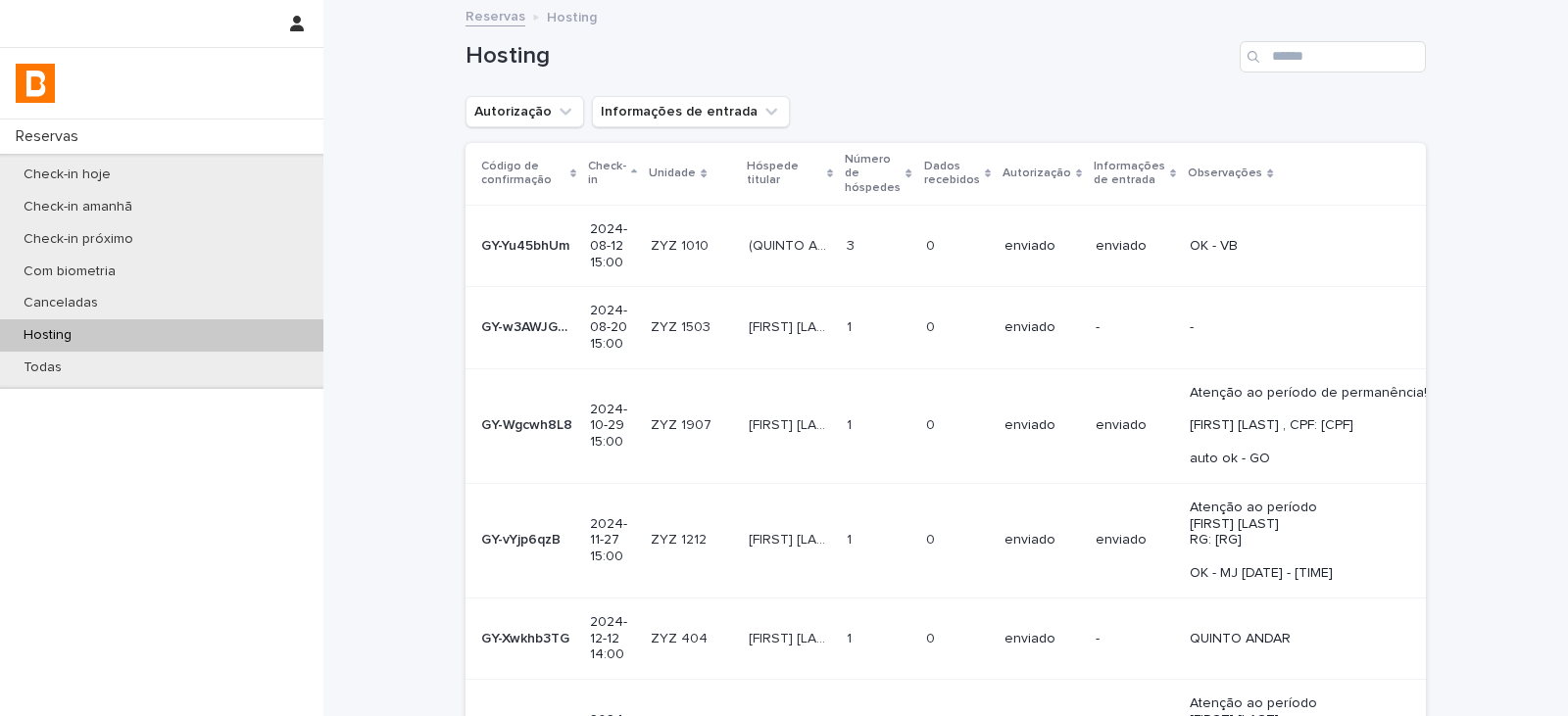 click on "Hosting" at bounding box center [47, 335] 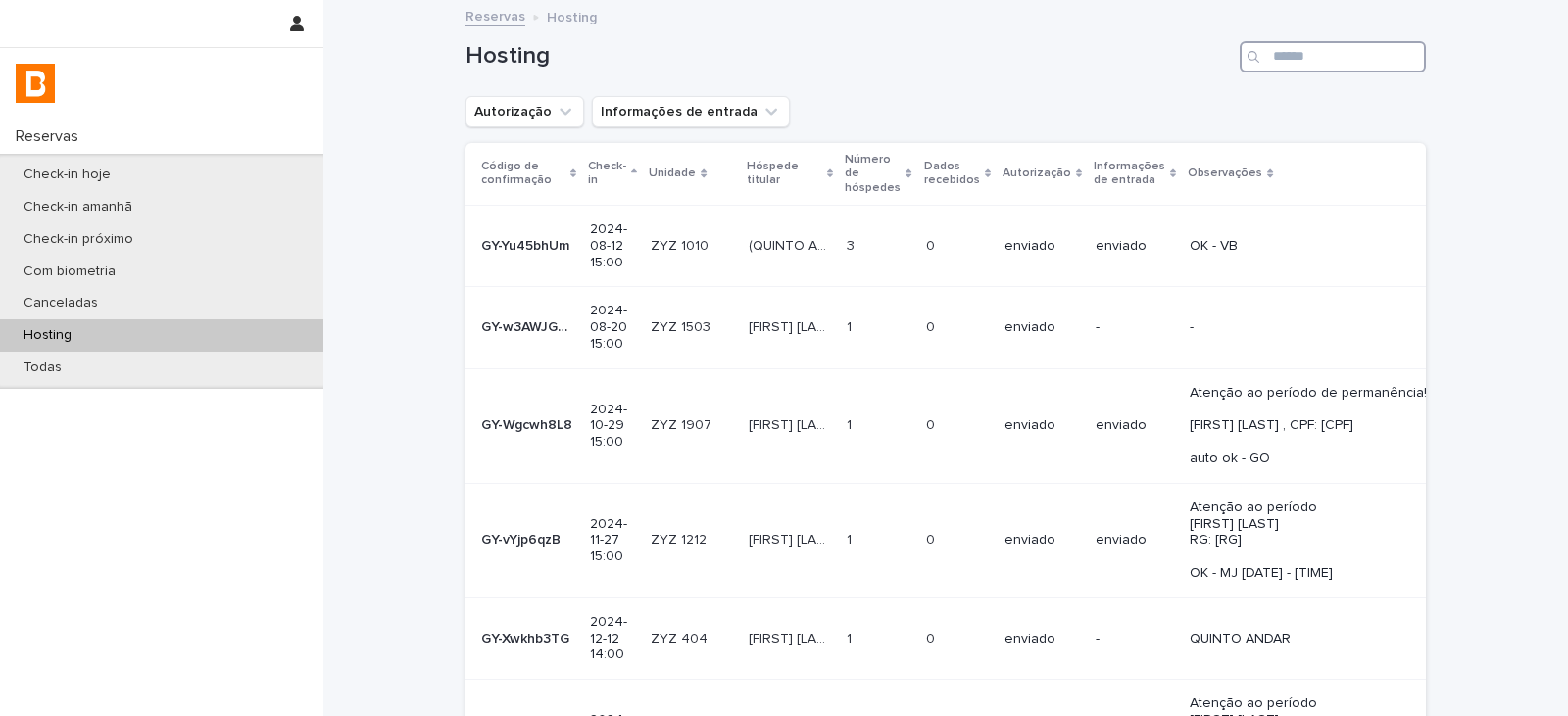 click at bounding box center [1333, 57] 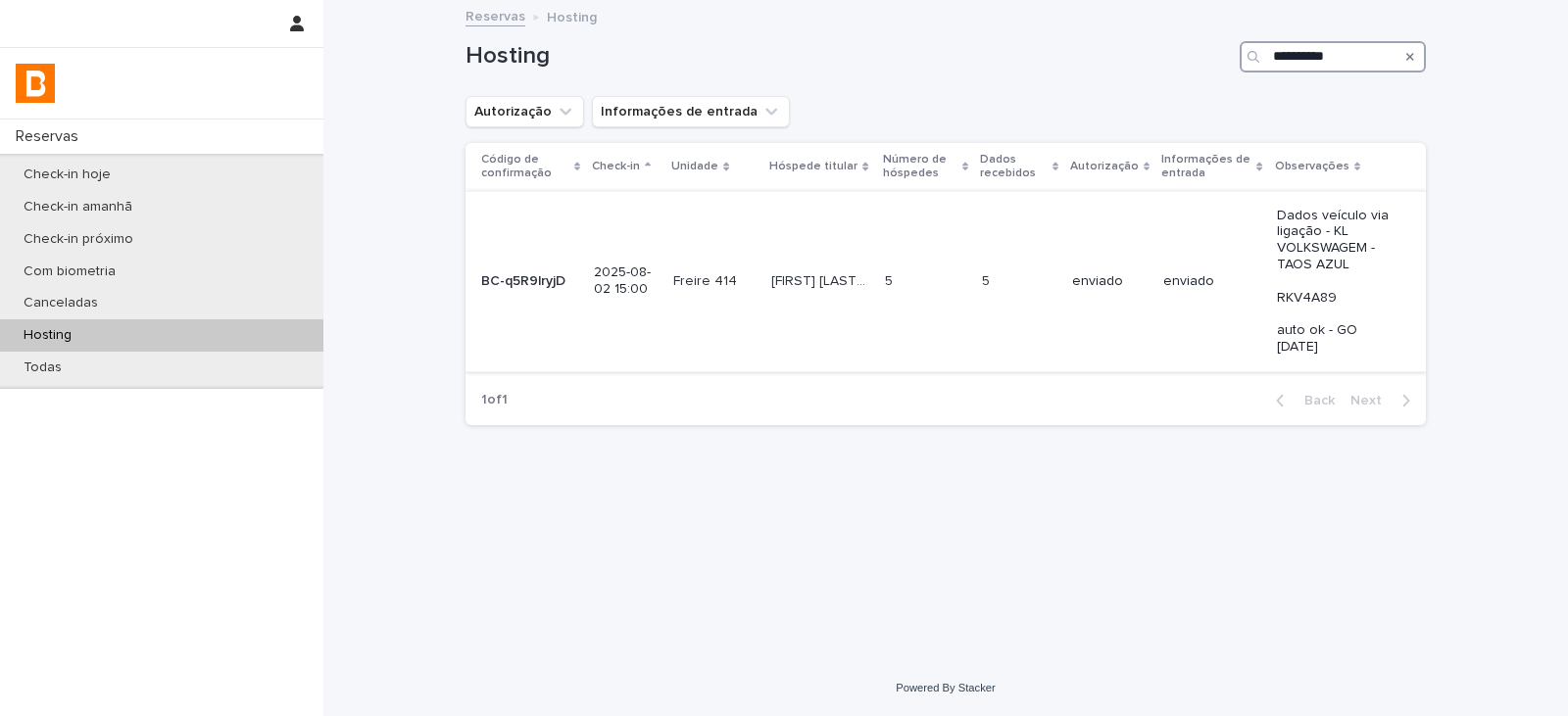 type on "**********" 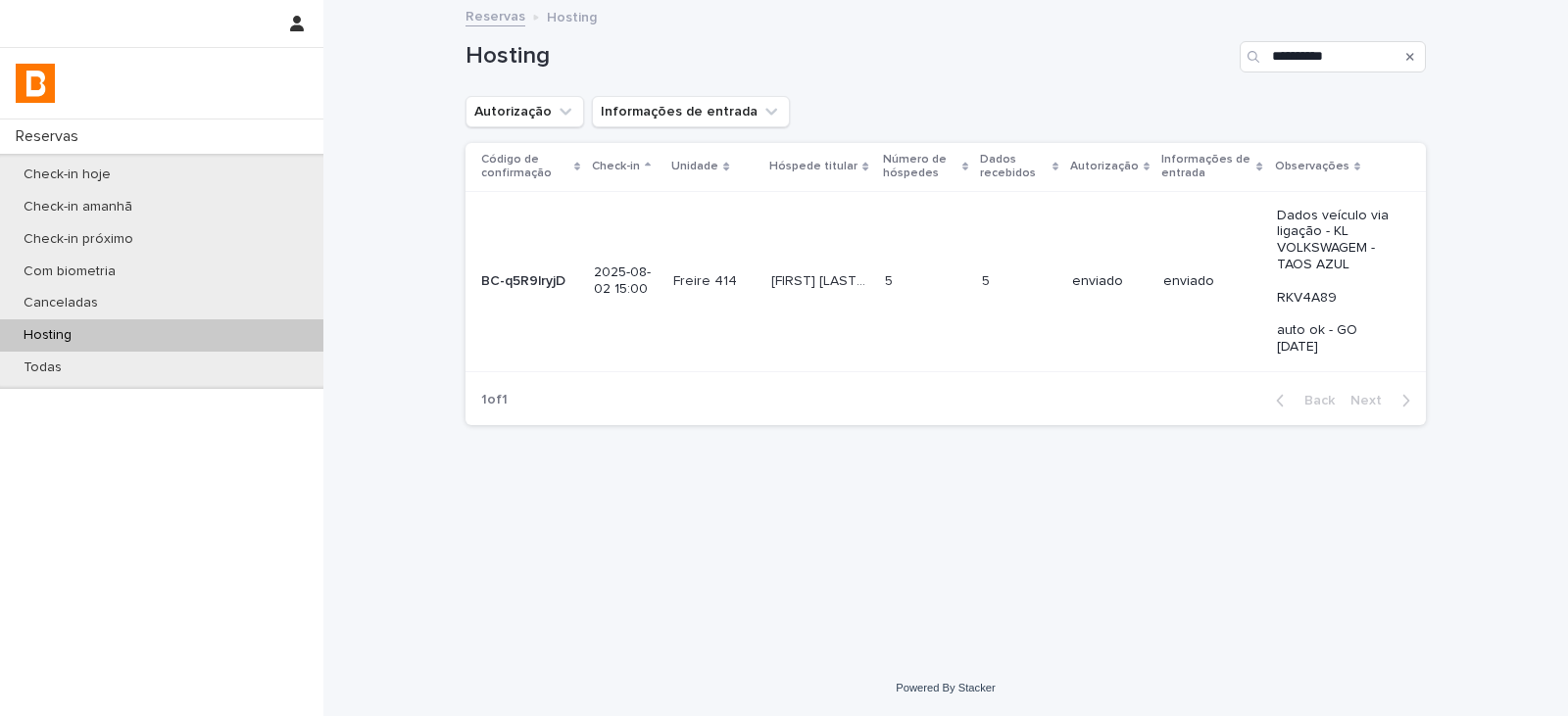 click on "[FIRST] [LAST] [LAST] [FIRST] [LAST] [LAST]" at bounding box center (819, 281) 